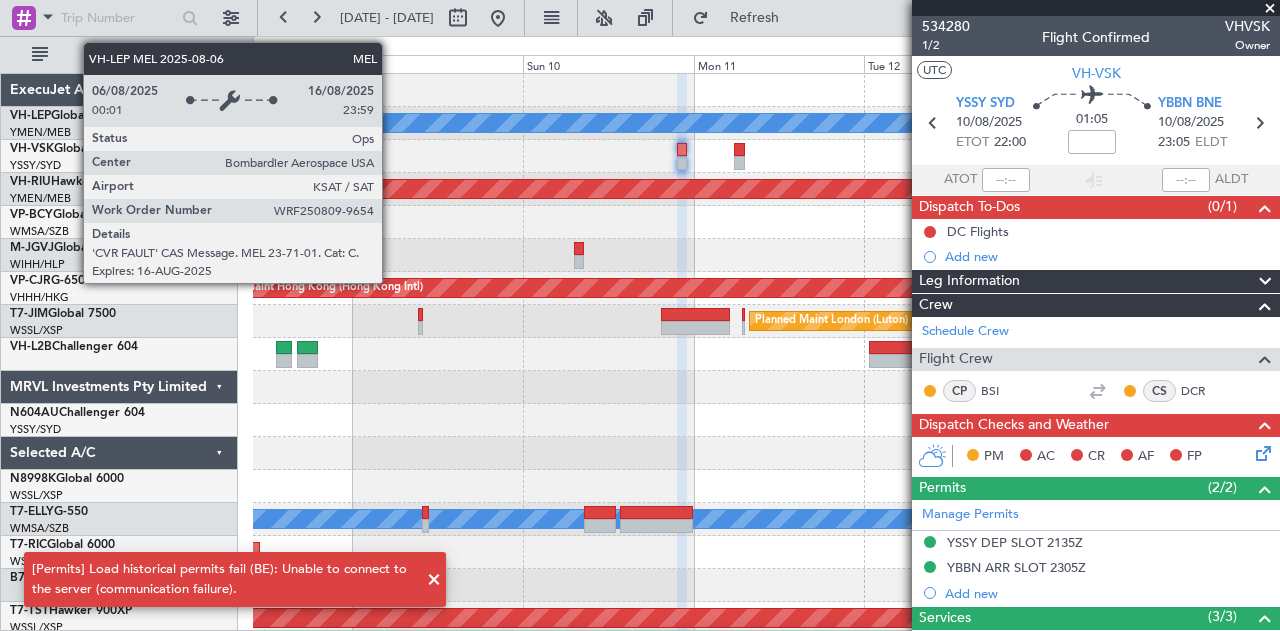 scroll, scrollTop: 0, scrollLeft: 0, axis: both 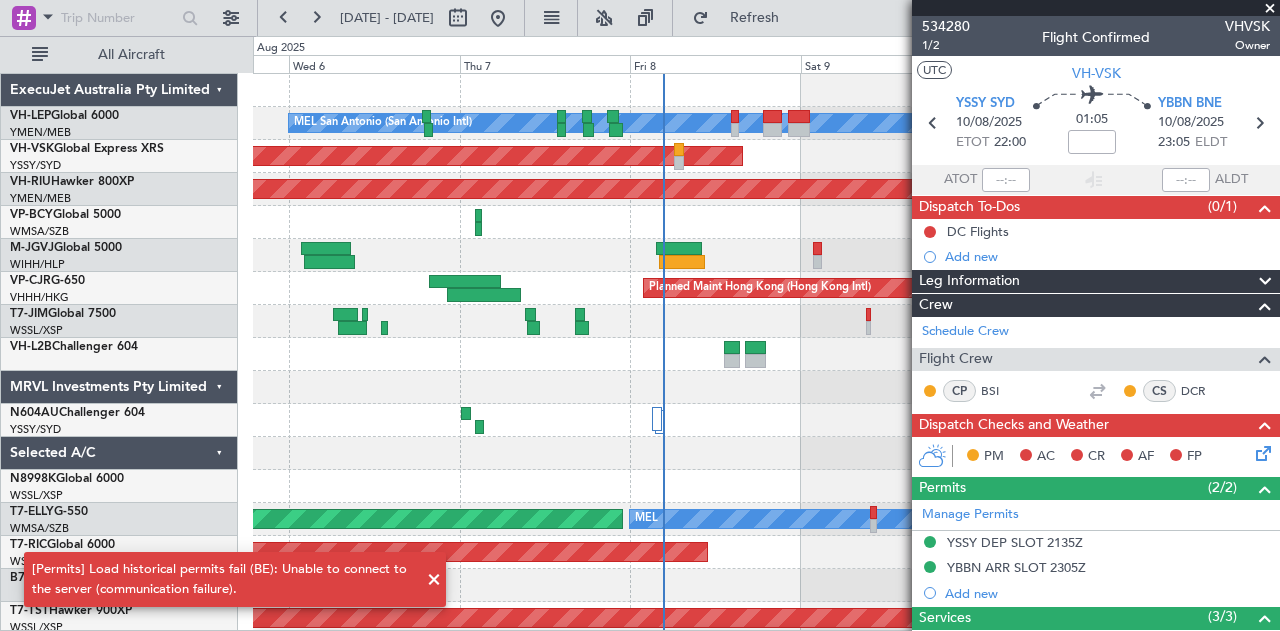 click on "Planned Maint [CITY] ([CITY] Intl)
MEL [CITY] ([CITY] Intl)
Planned Maint [CITY] ([CITY])
Planned Maint [CITY] ([CITY])
Planned Maint [CITY] ([CITY] Intl)
Planned Maint [CITY] ([CITY])
Planned Maint [CITY] ([CITY] Intl)
Planned Maint [CITY] ([CITY] Intl)
MEL
AOG Maint [CITY] ([CITY])
Planned Maint [CITY] ([CITY])
Planned Maint [CITY] ([CITY])" 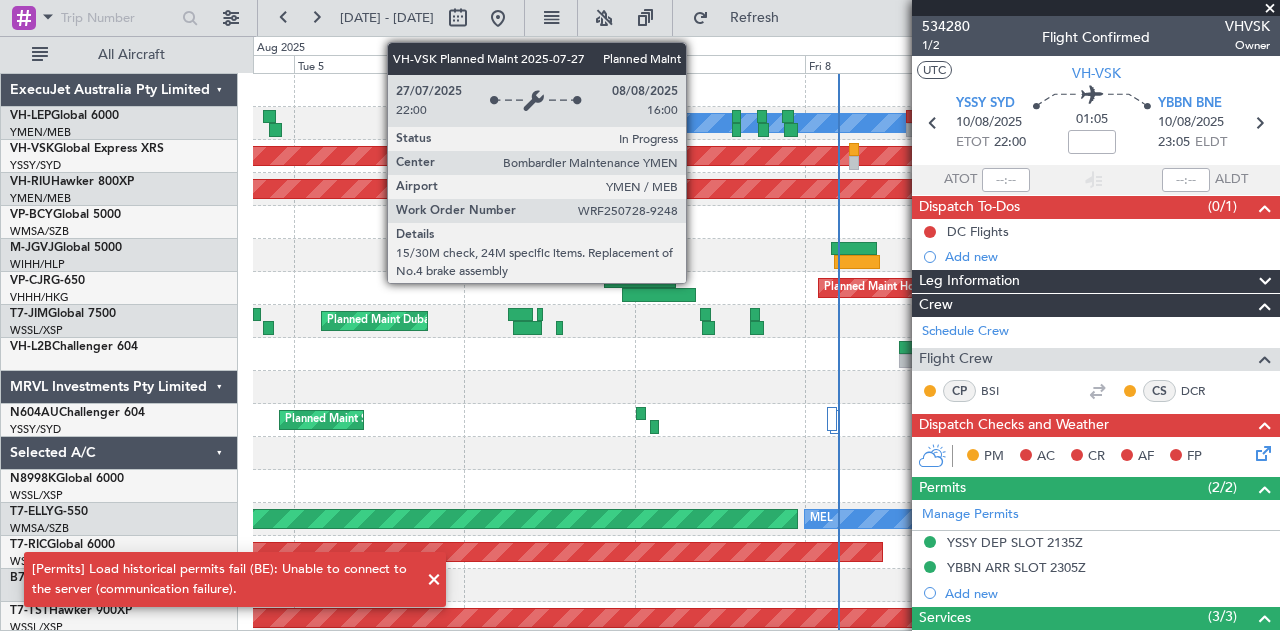 click on "Planned Maint Melbourne (Essendon)" at bounding box center [72, 156] 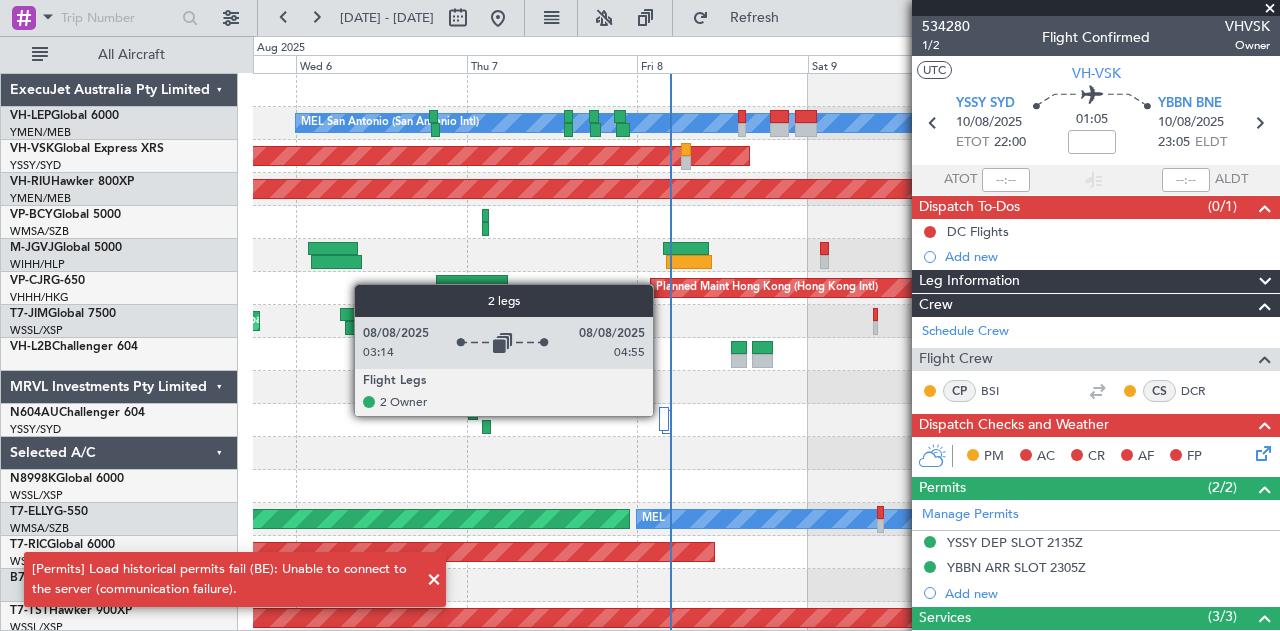 click 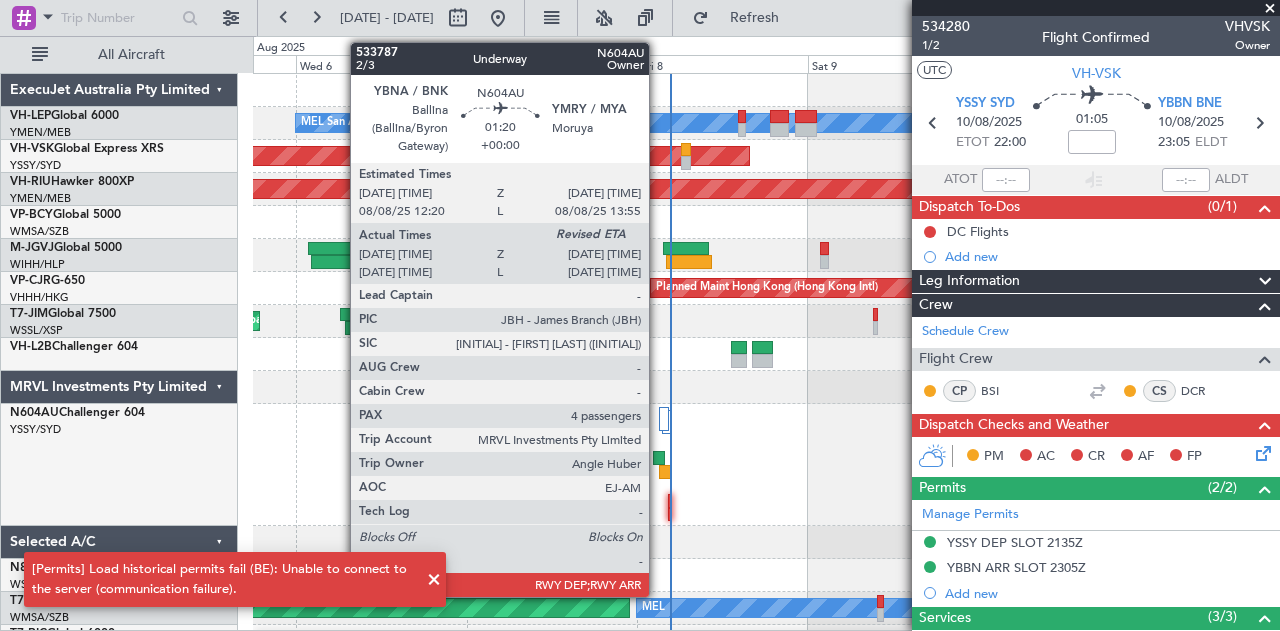 click 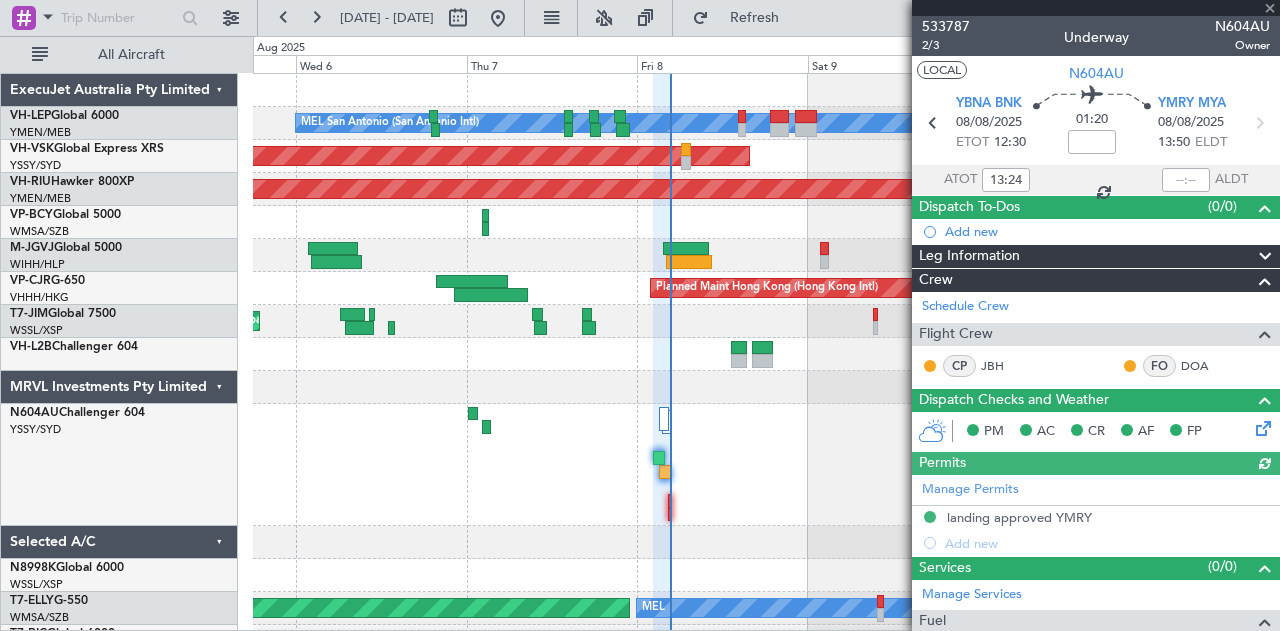 type on "03:24" 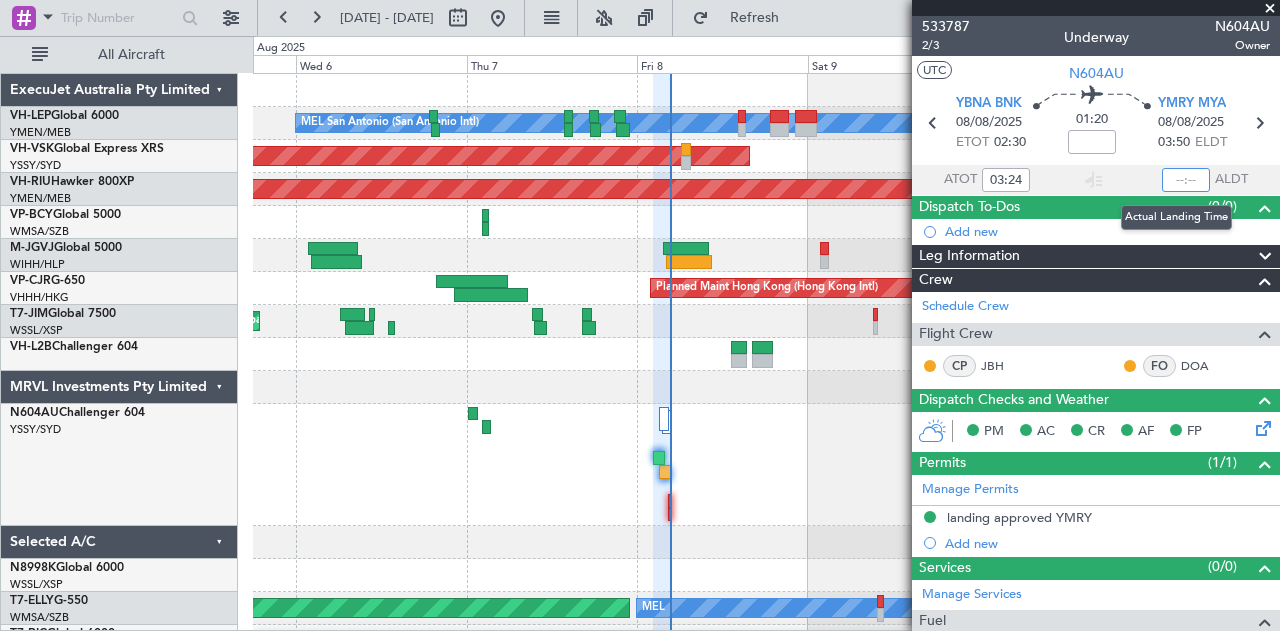 click at bounding box center (1186, 180) 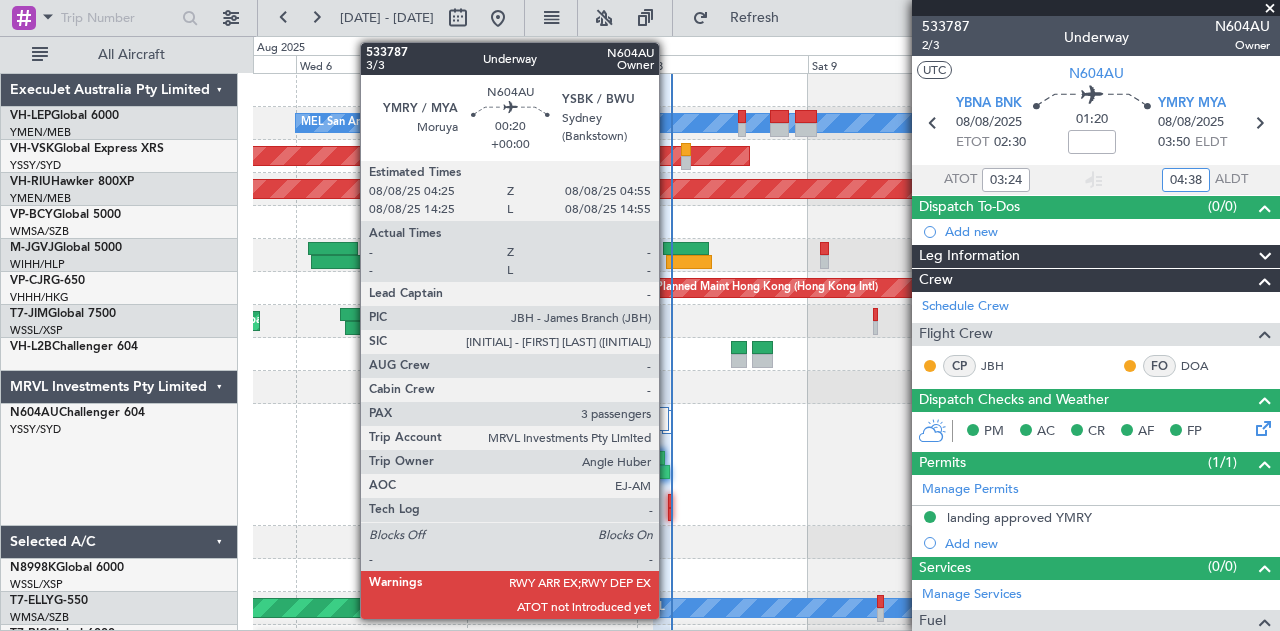 click 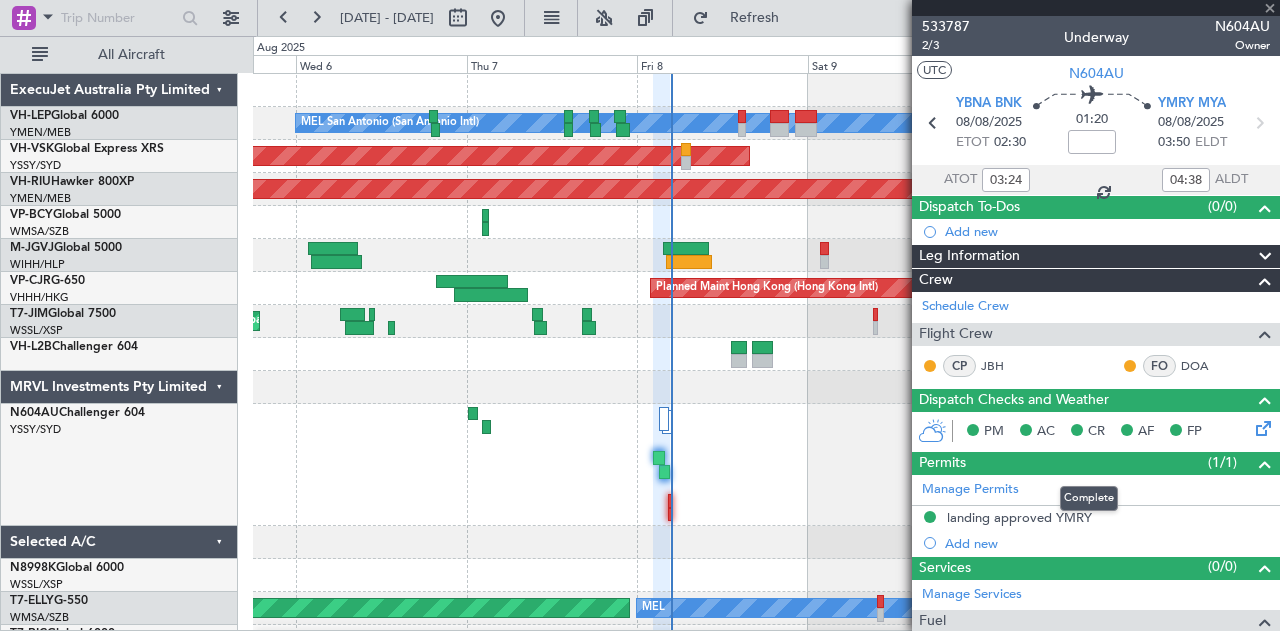 type 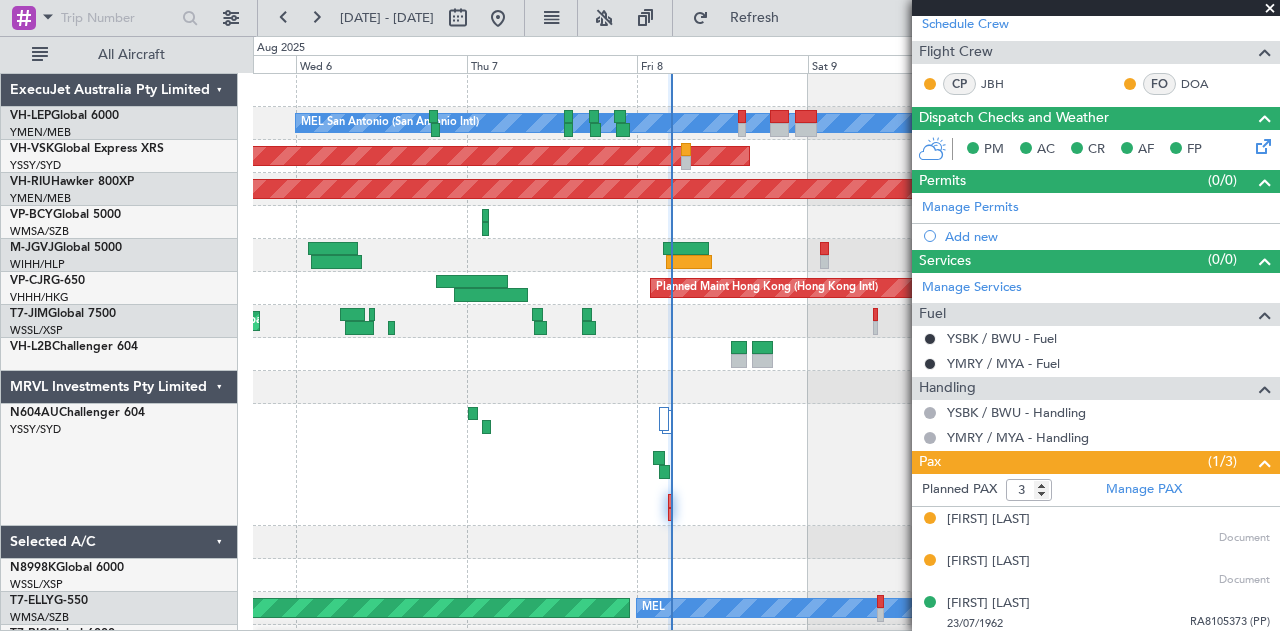 scroll, scrollTop: 0, scrollLeft: 0, axis: both 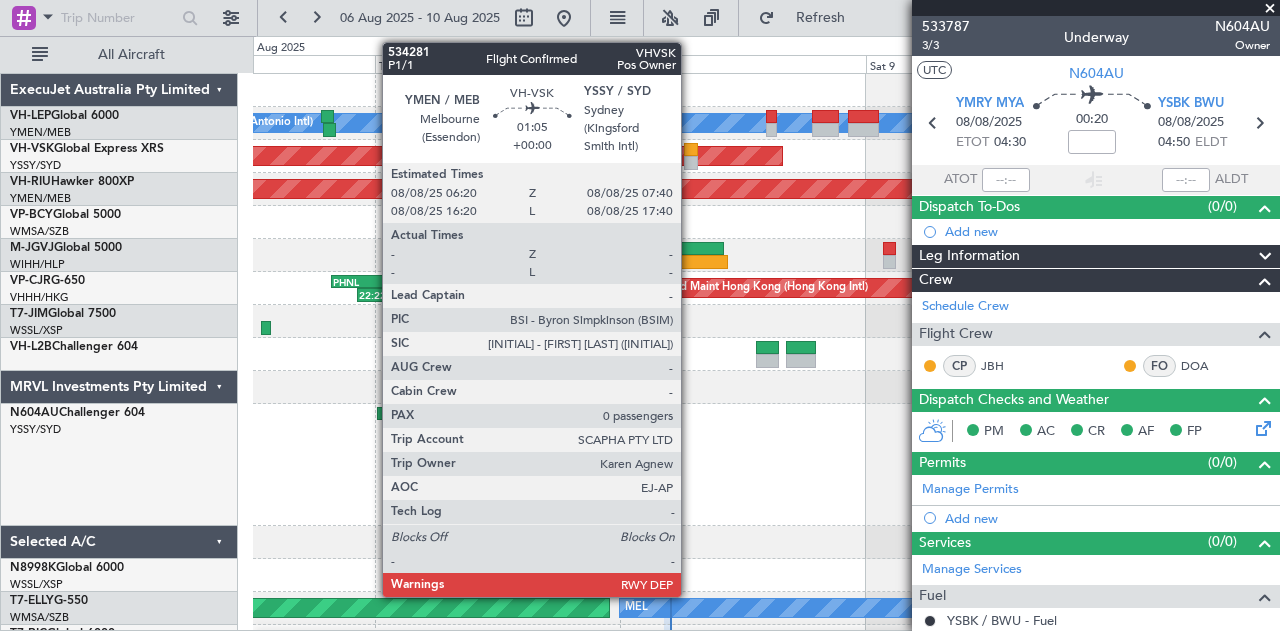 click 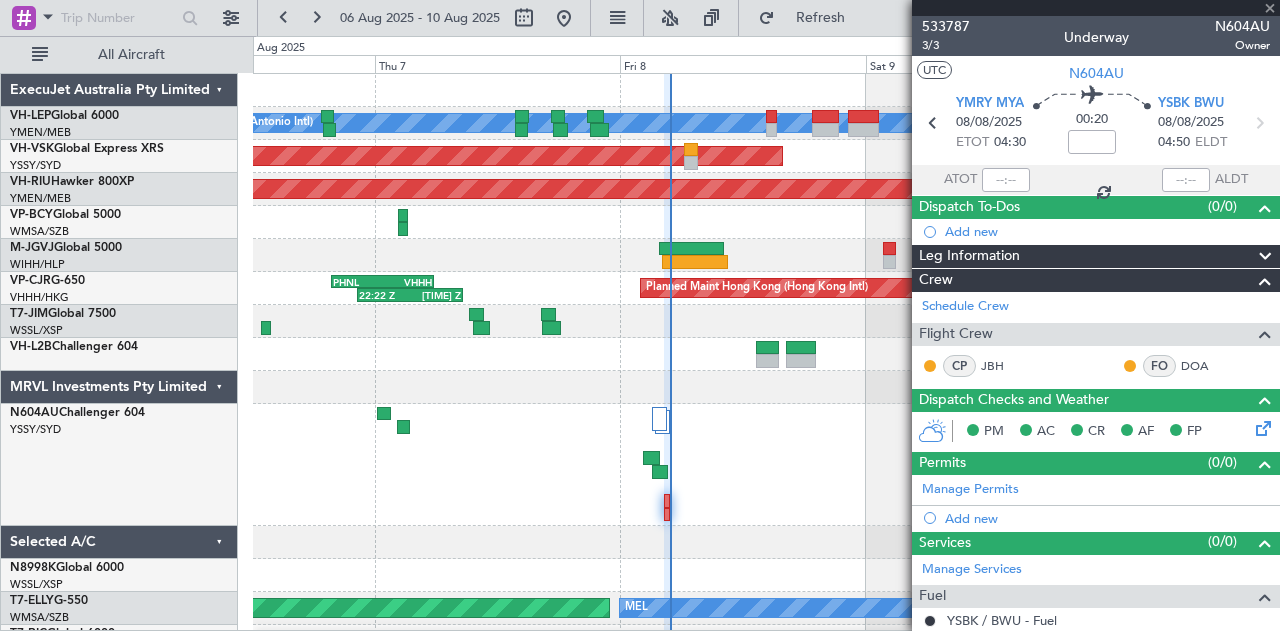 type on "0" 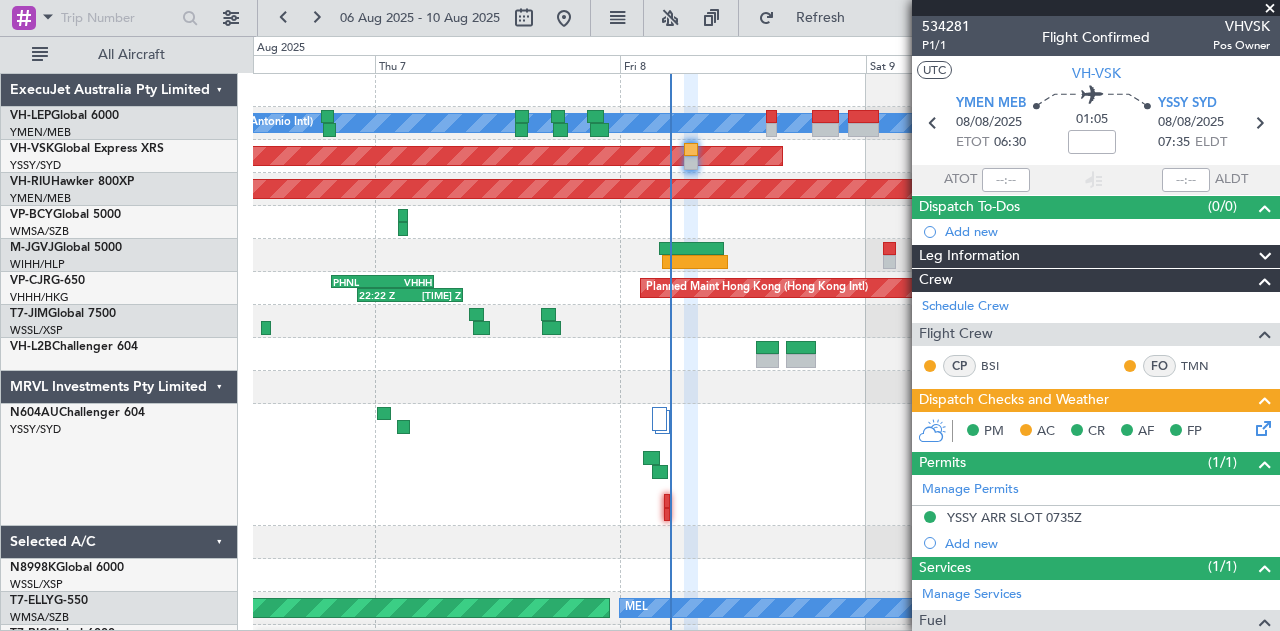click 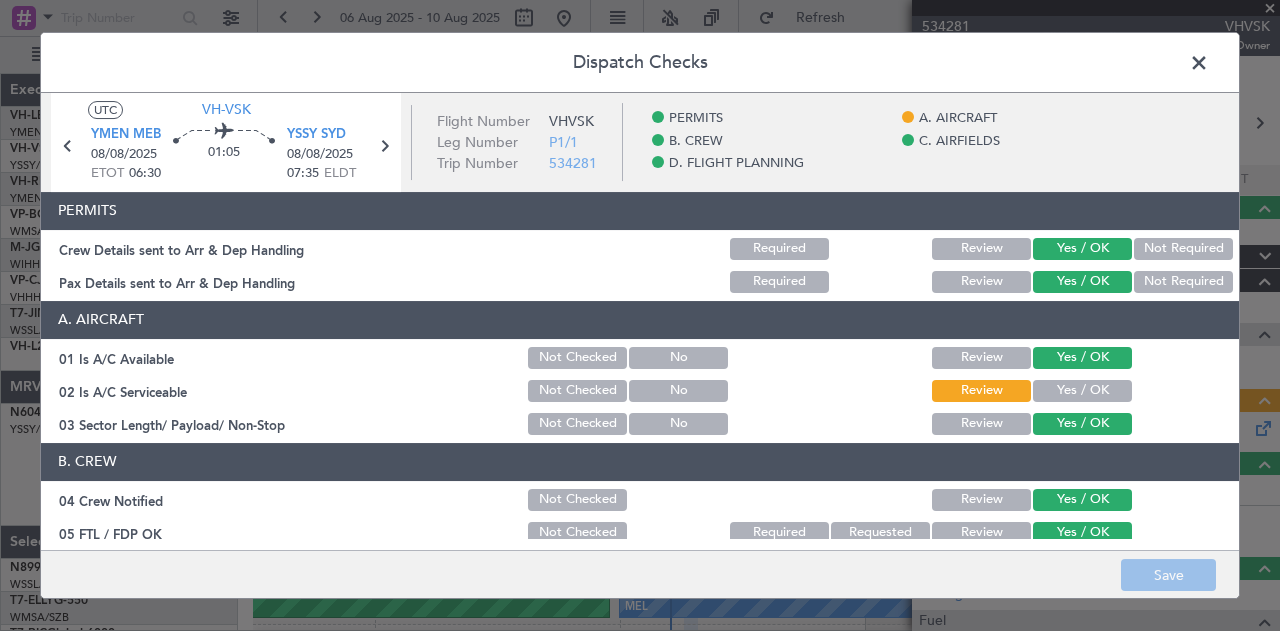 click on "Yes / OK" 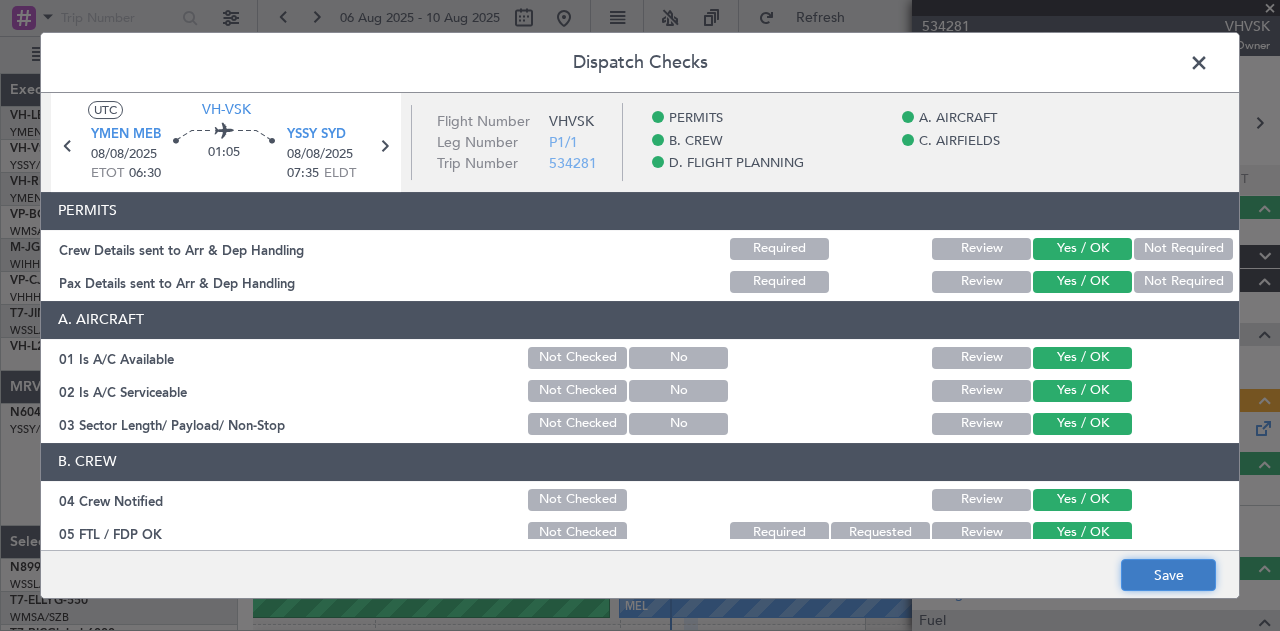 click on "Save" 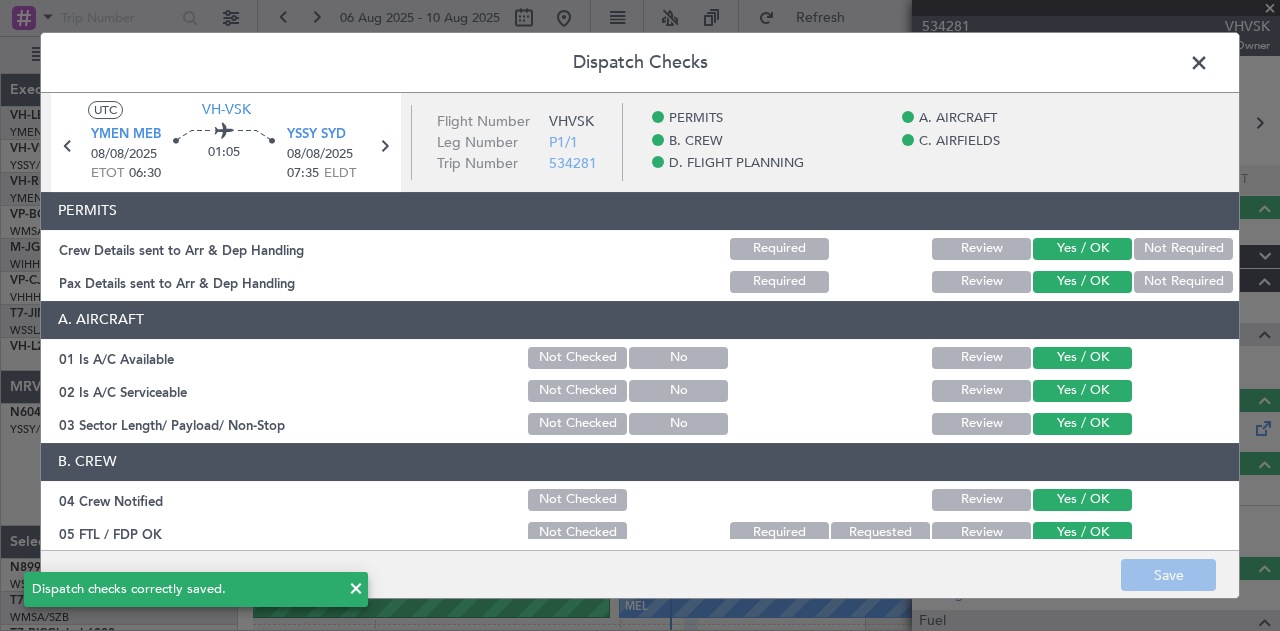 click 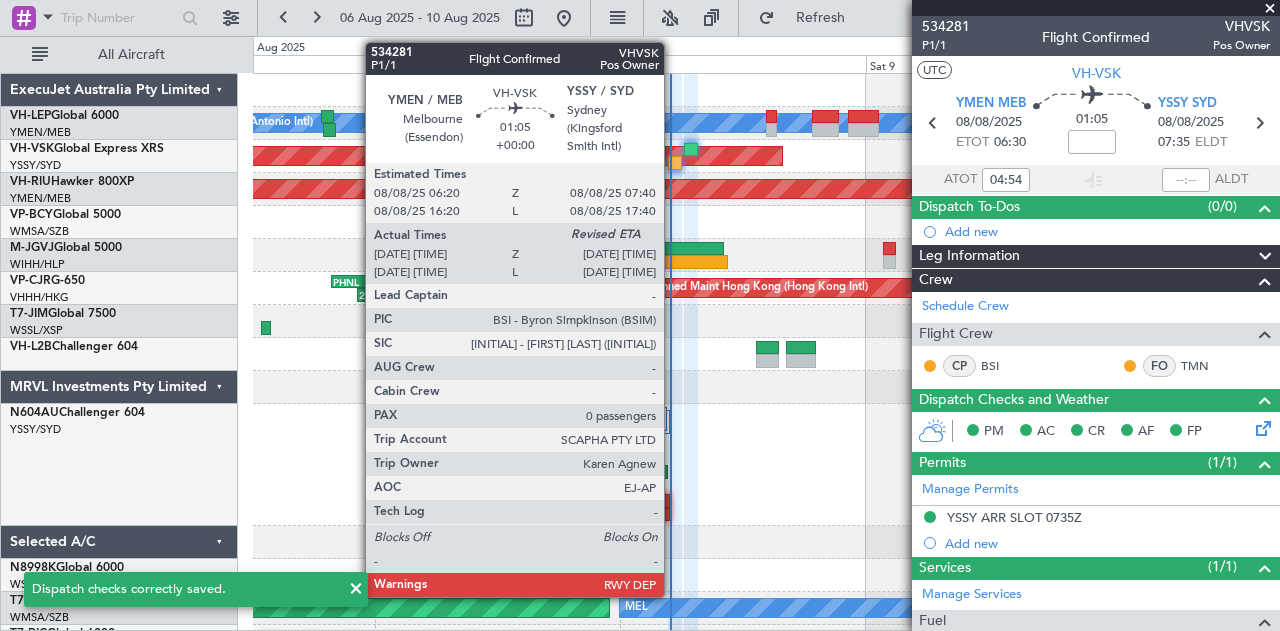 click 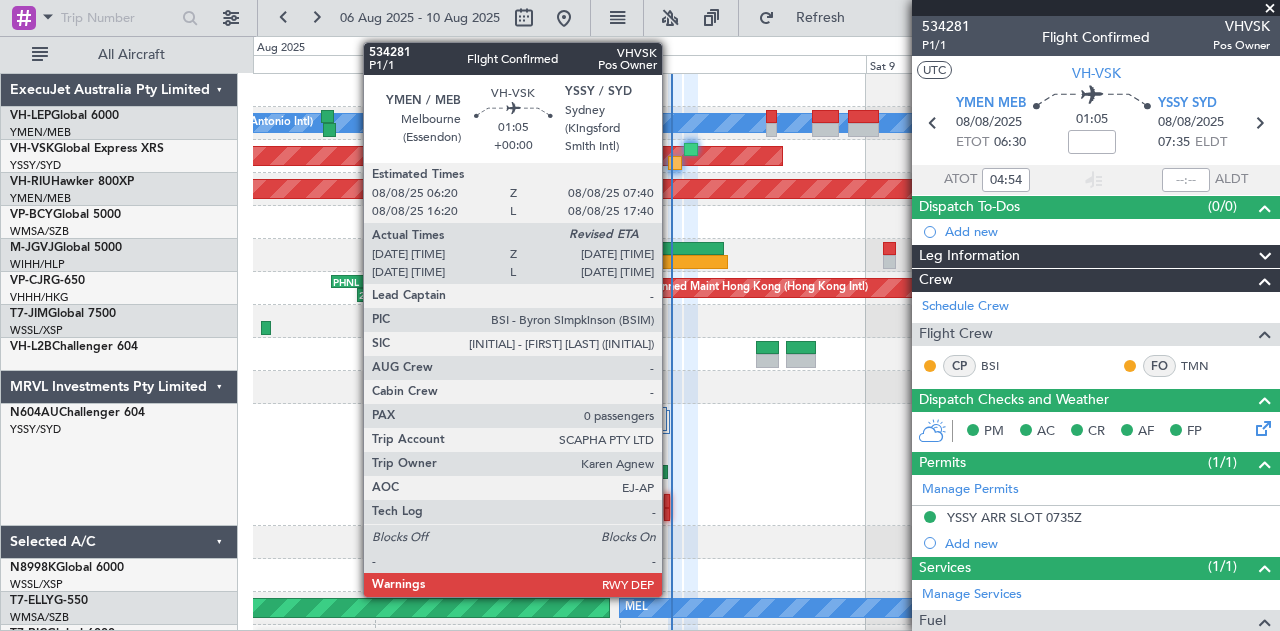 click 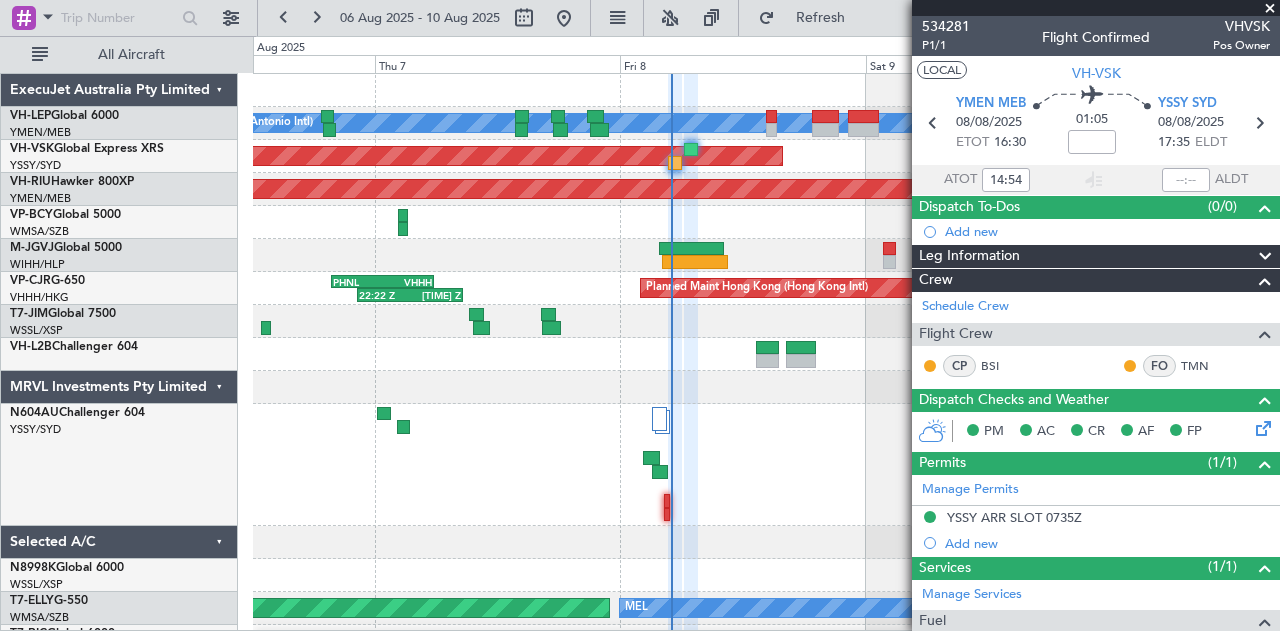 type on "04:54" 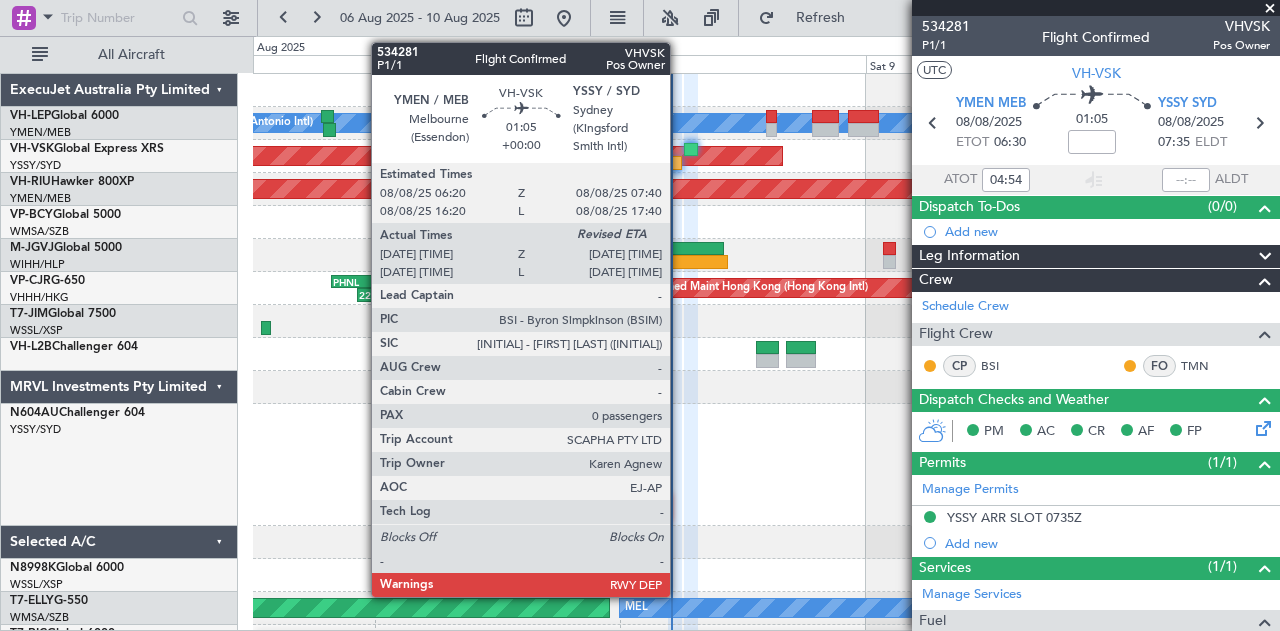 click 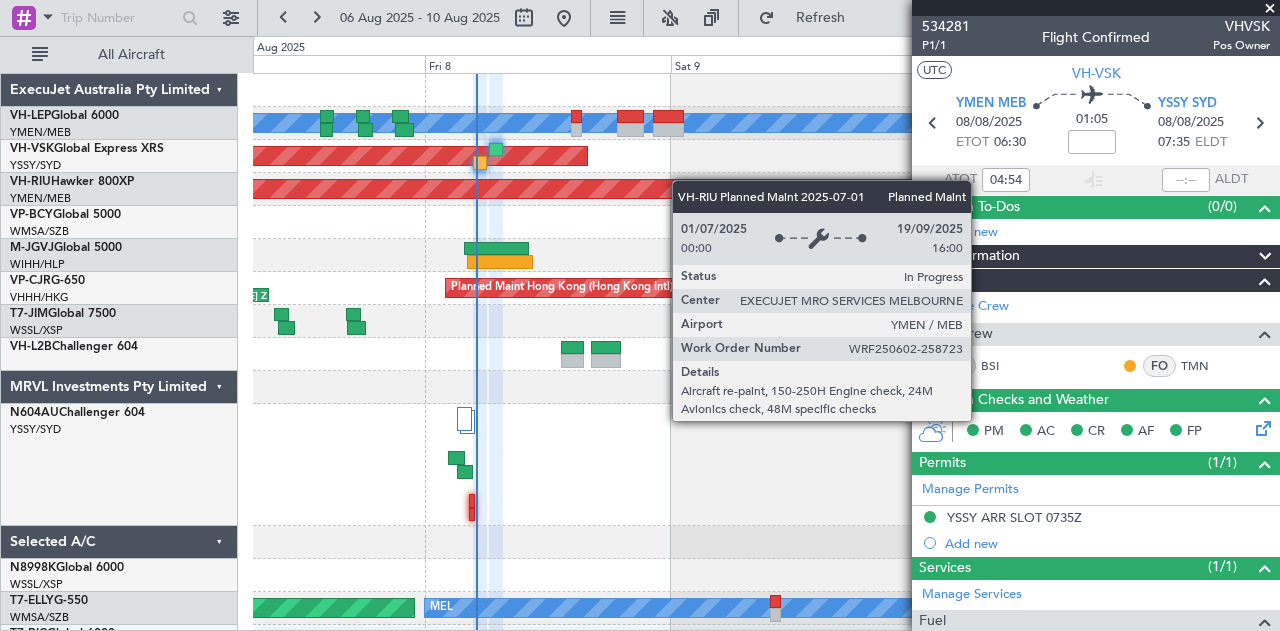 click on "[DATE] [TIME] Z" 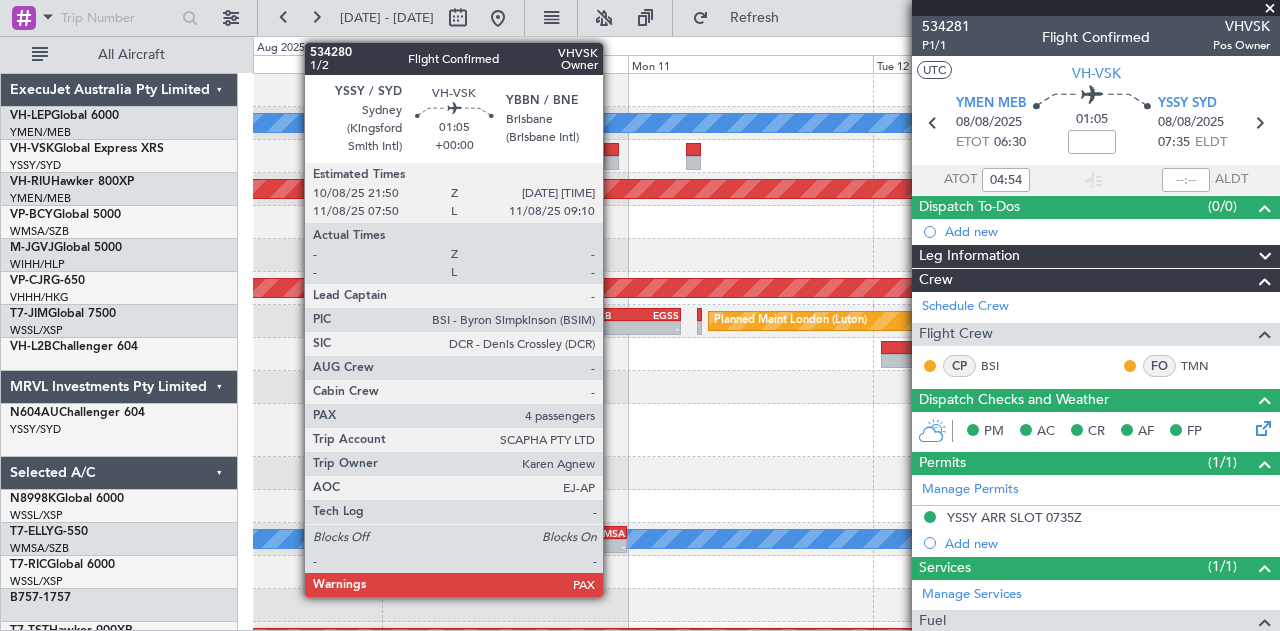 click 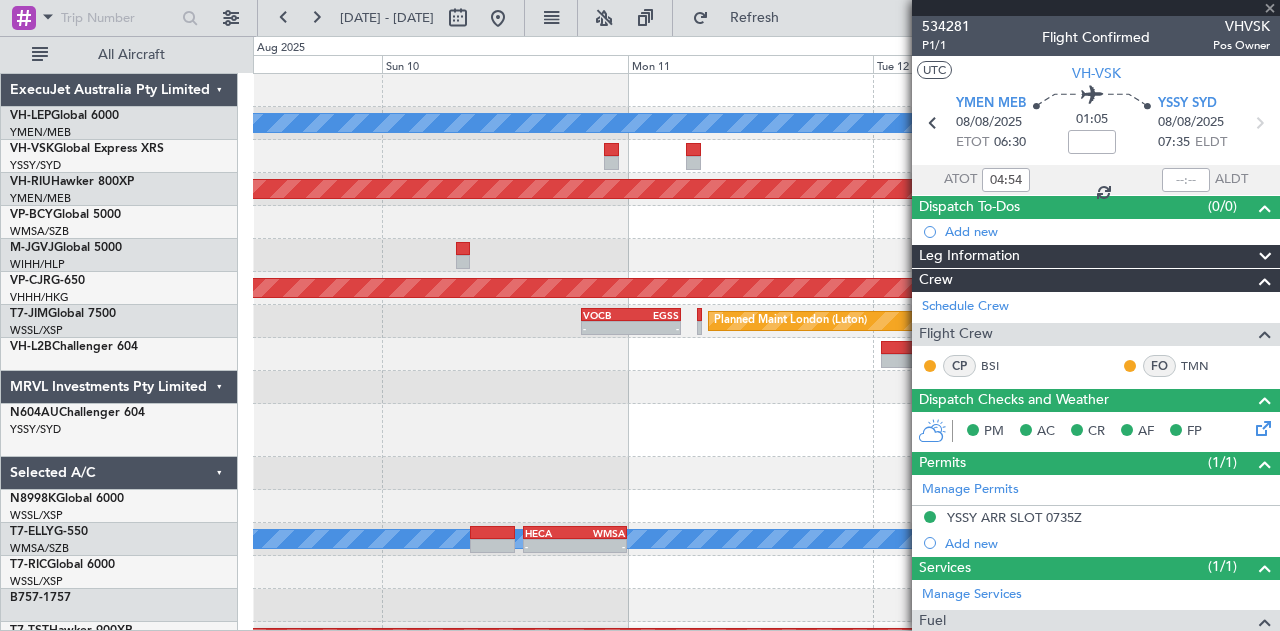 type 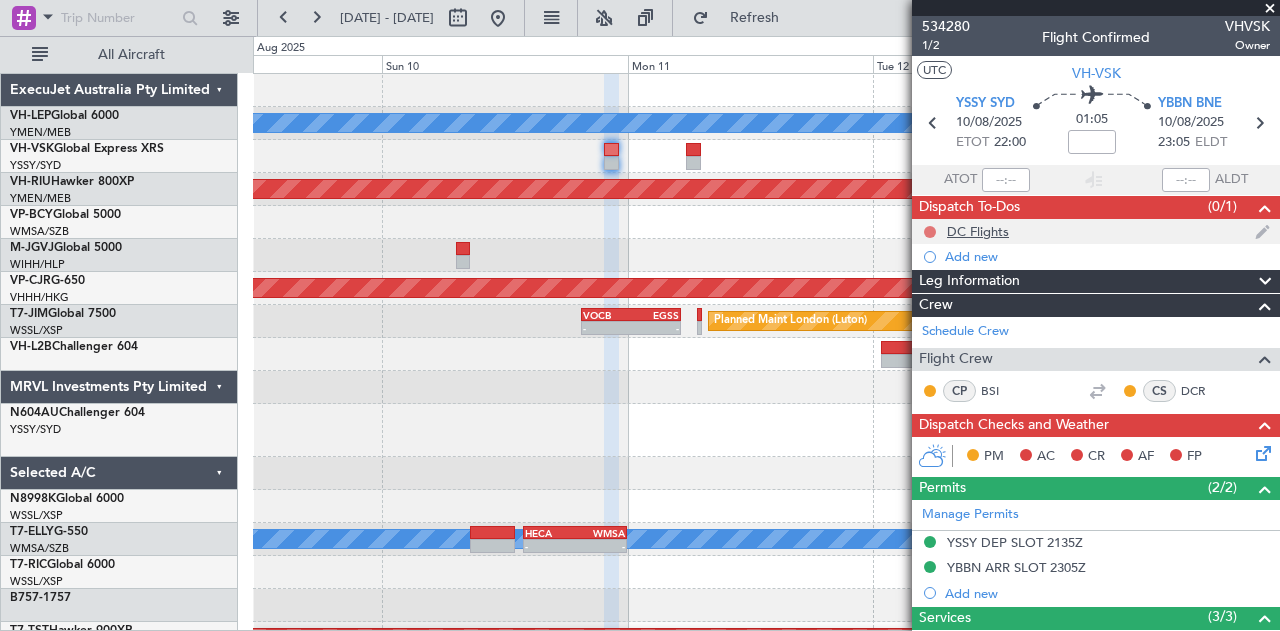 click 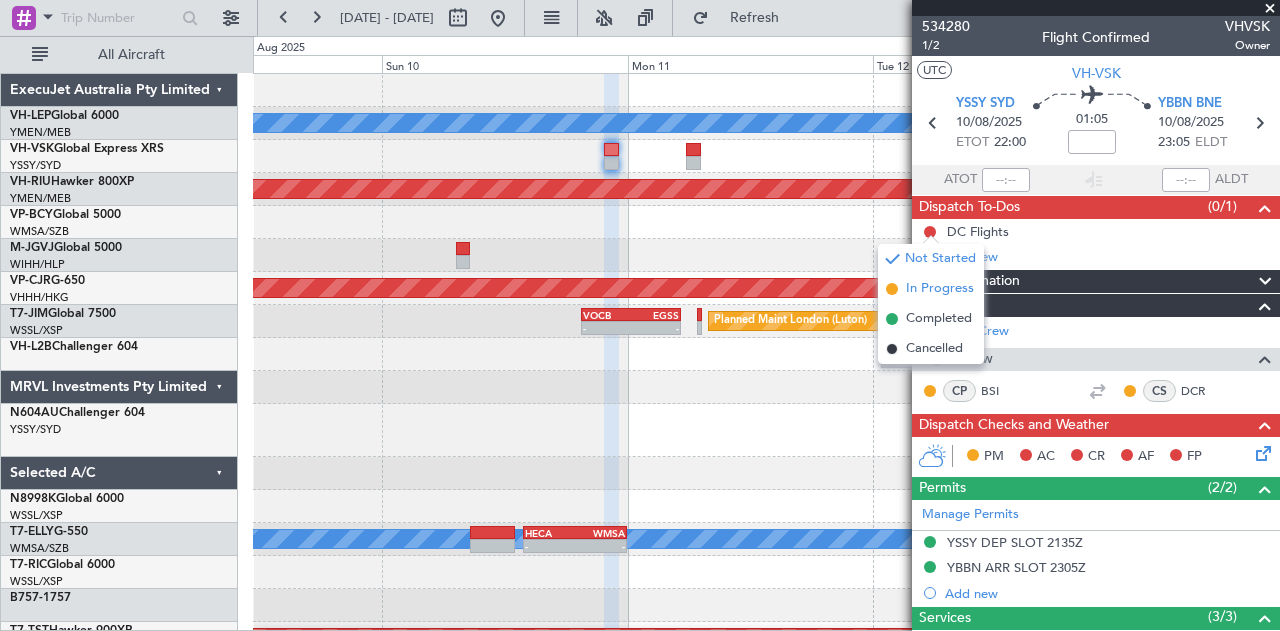 click on "In Progress" at bounding box center (940, 289) 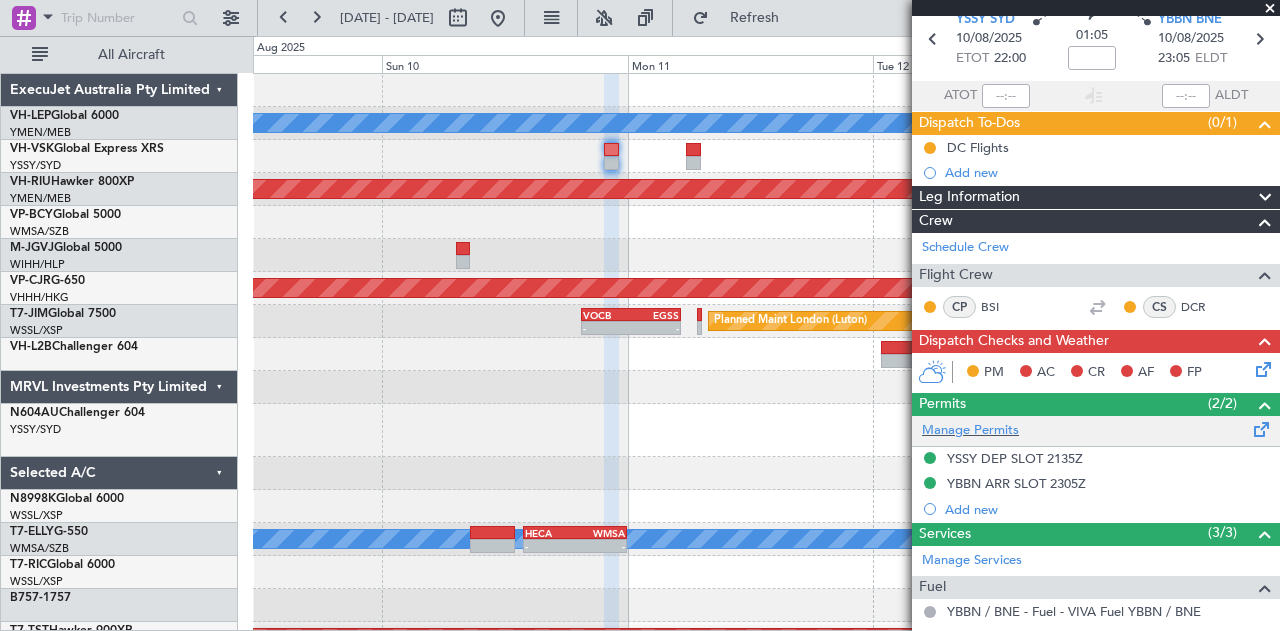 scroll, scrollTop: 300, scrollLeft: 0, axis: vertical 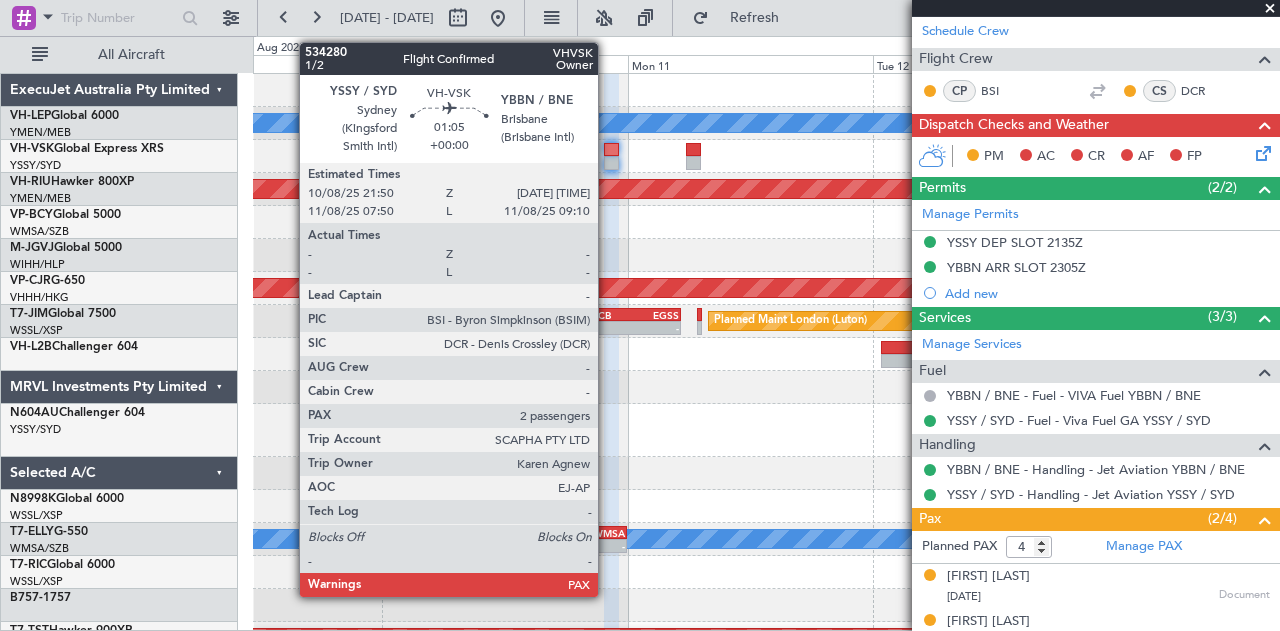 click 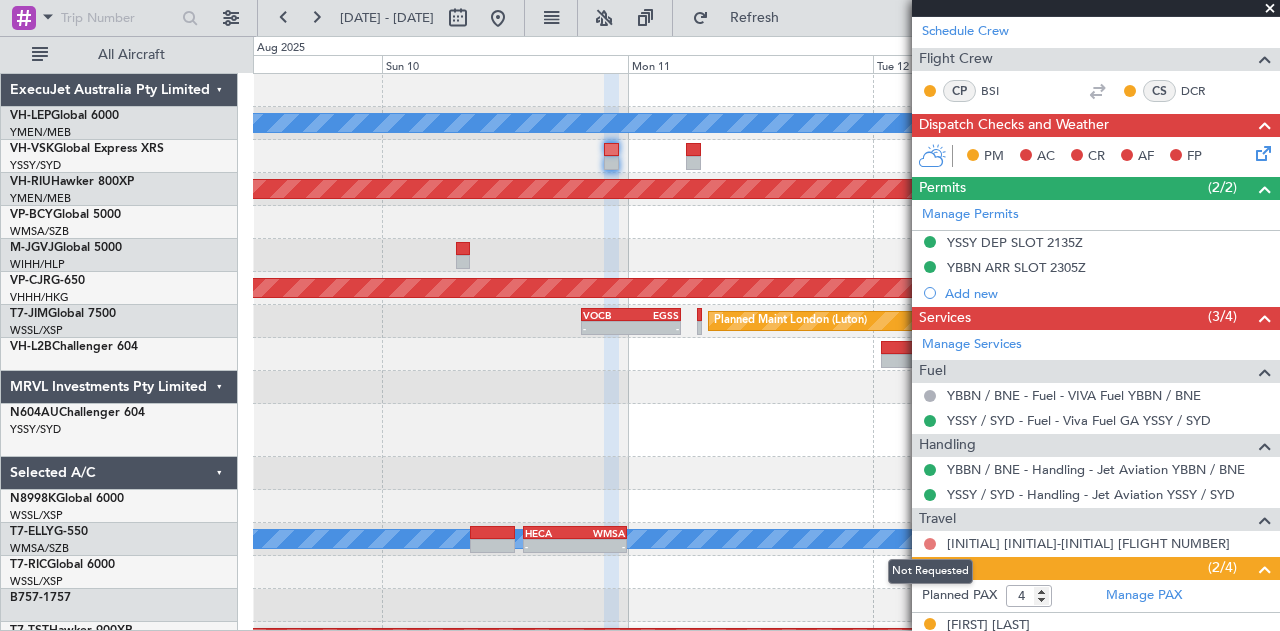 click at bounding box center [930, 544] 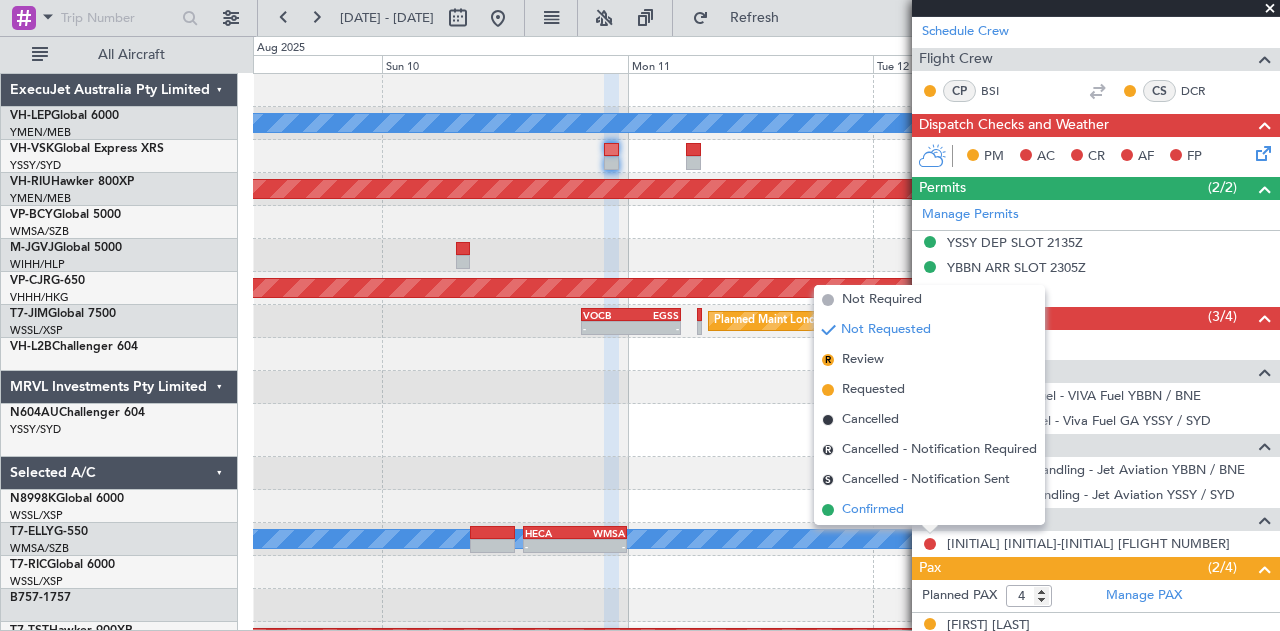 click on "Confirmed" at bounding box center [873, 510] 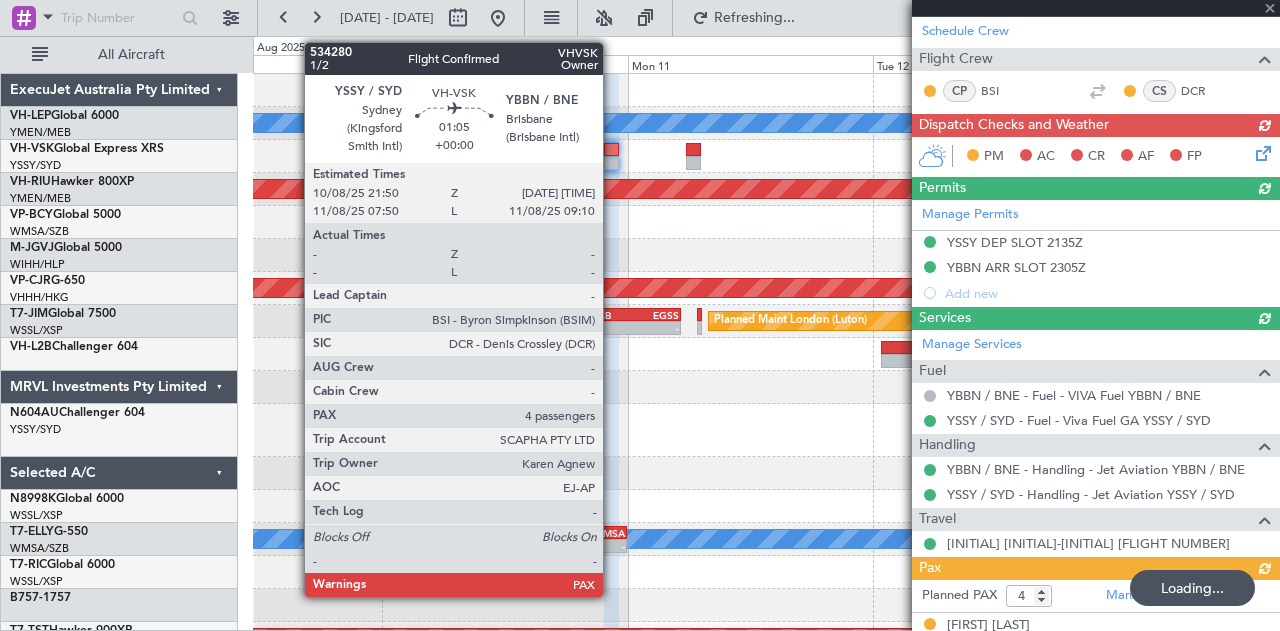 click 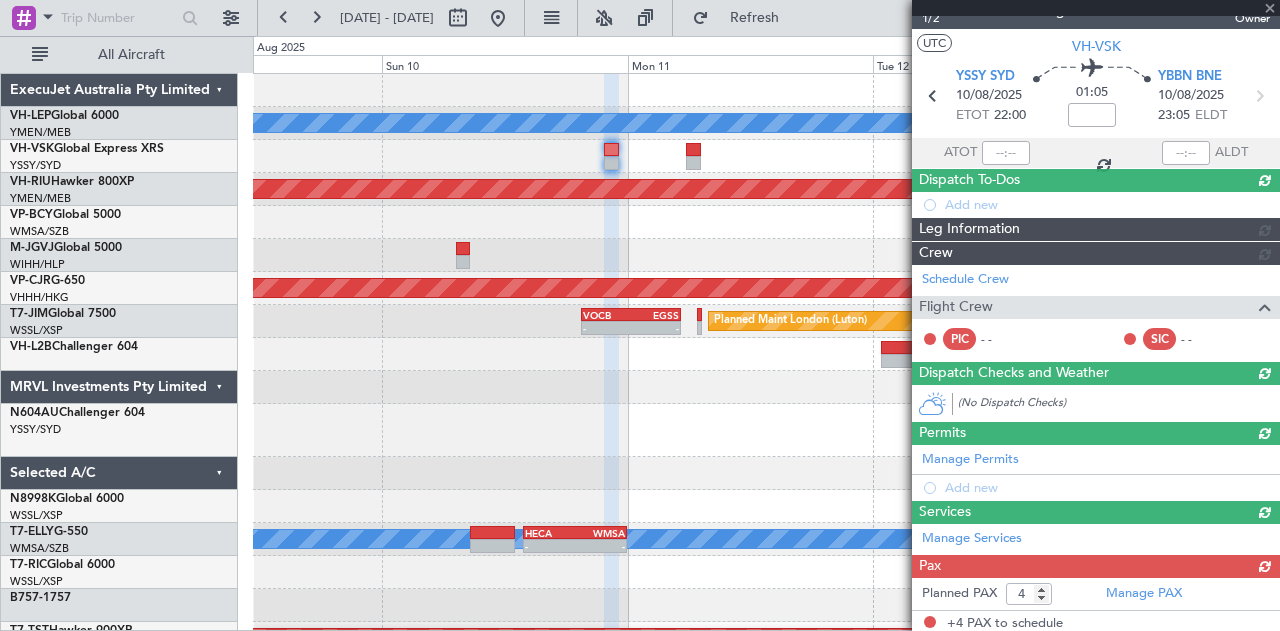 scroll, scrollTop: 300, scrollLeft: 0, axis: vertical 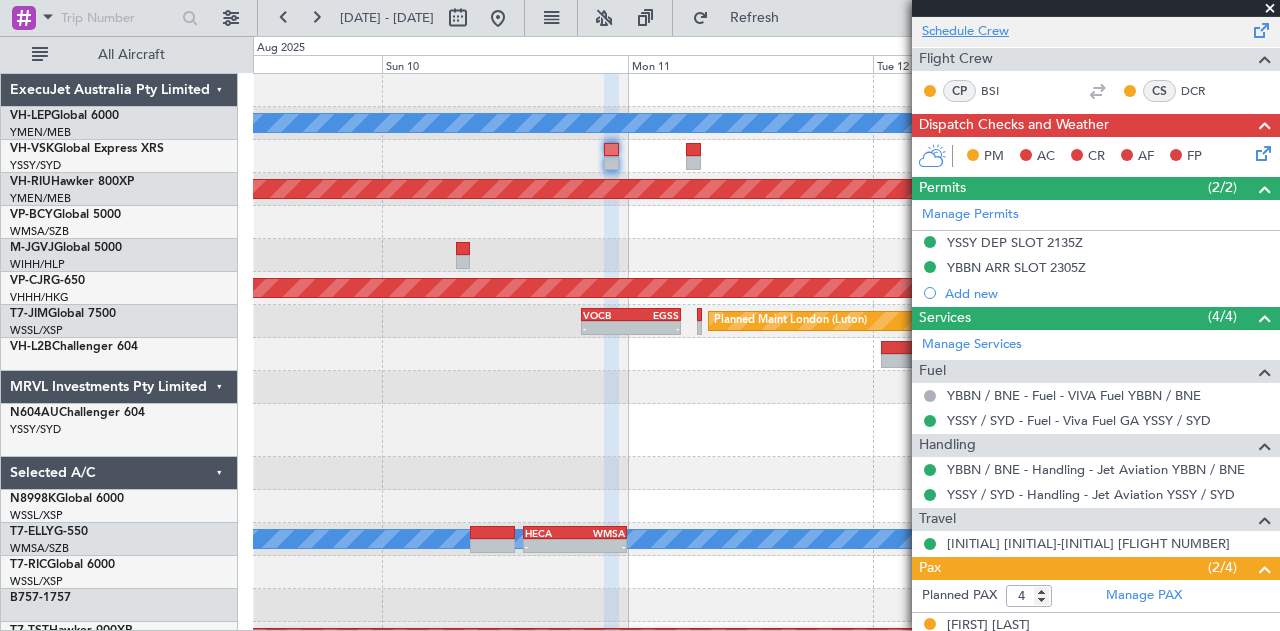 click on "Schedule Crew" 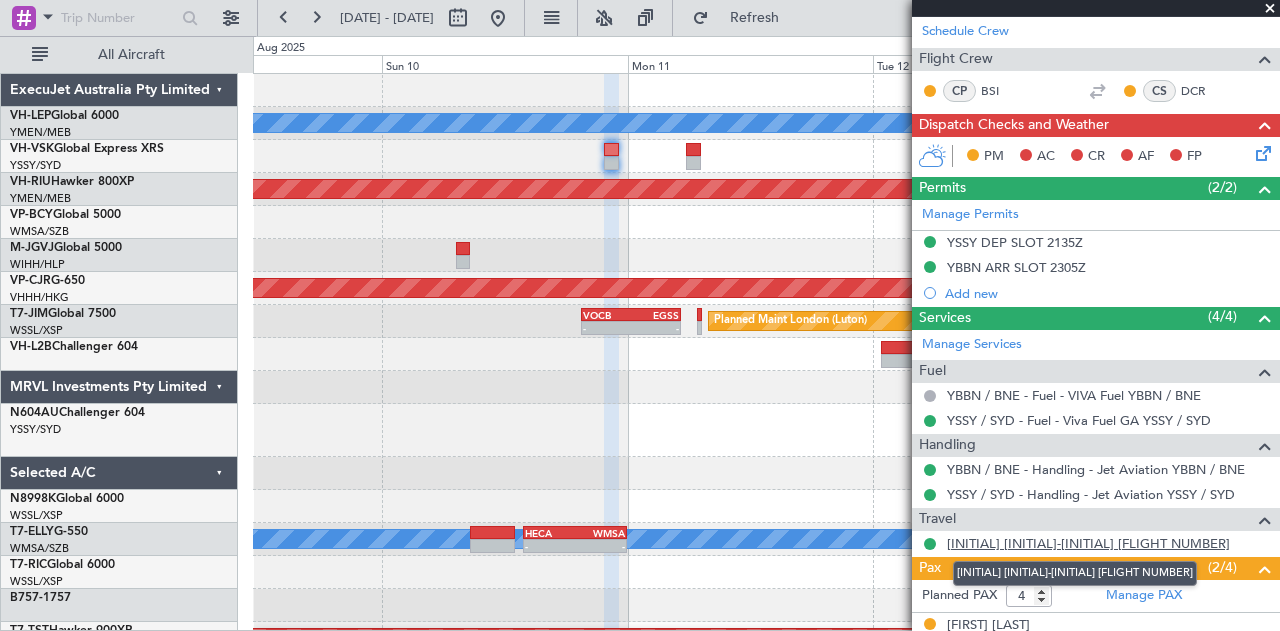 click on "[INITIAL] [INITIAL]-[INITIAL] [FLIGHT NUMBER]" at bounding box center [1088, 543] 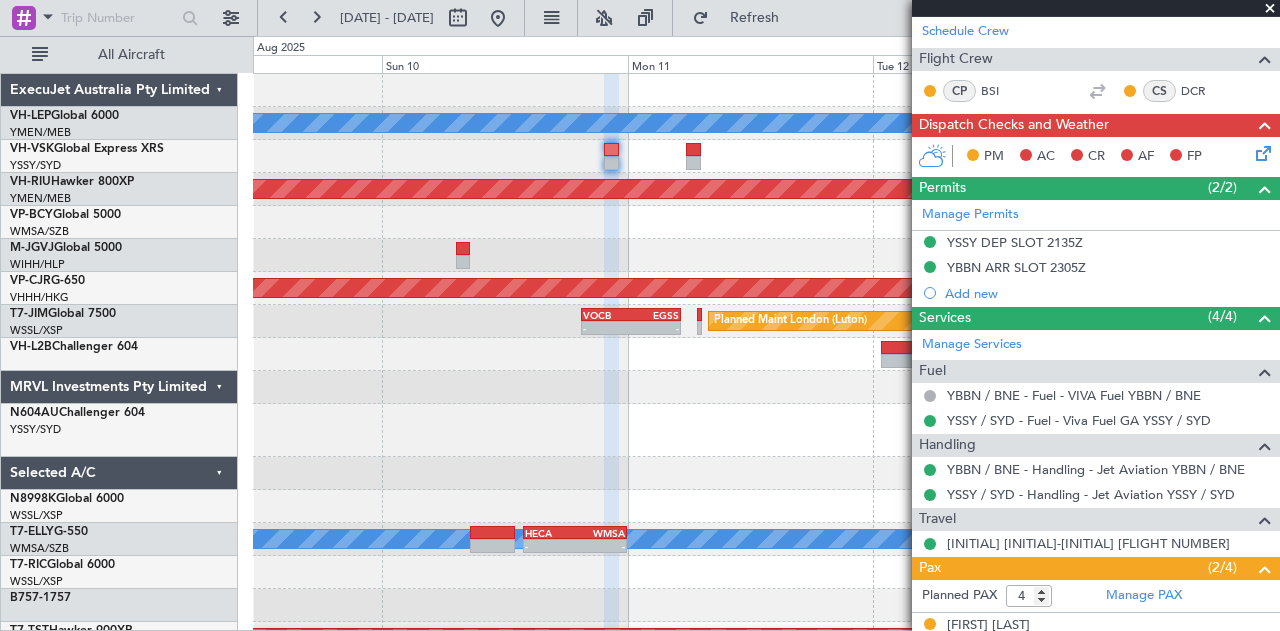 click on "[DATE] [TIME] Z" 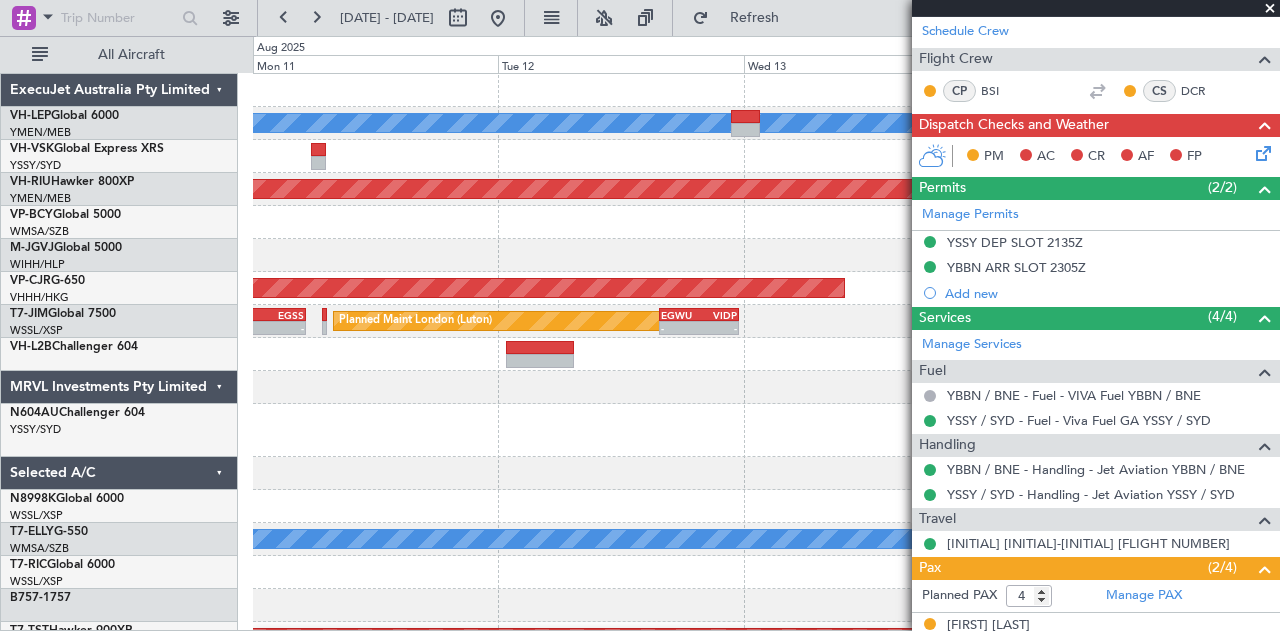 click on "[DATE] [TIME] Z" 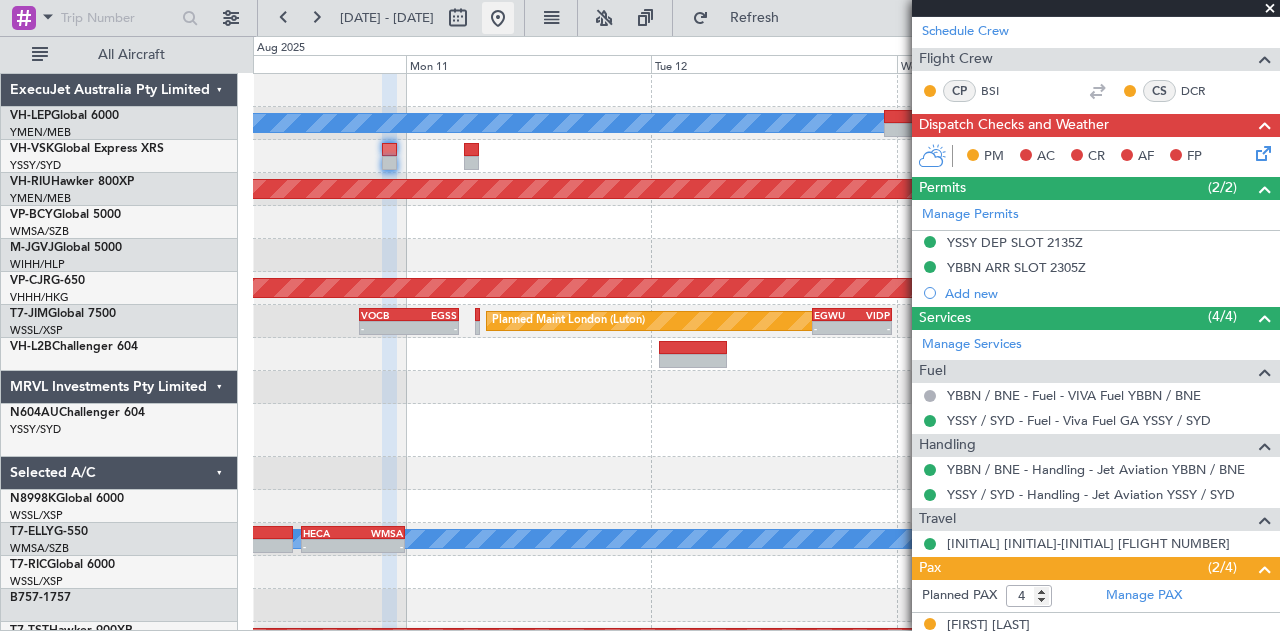 click at bounding box center [498, 18] 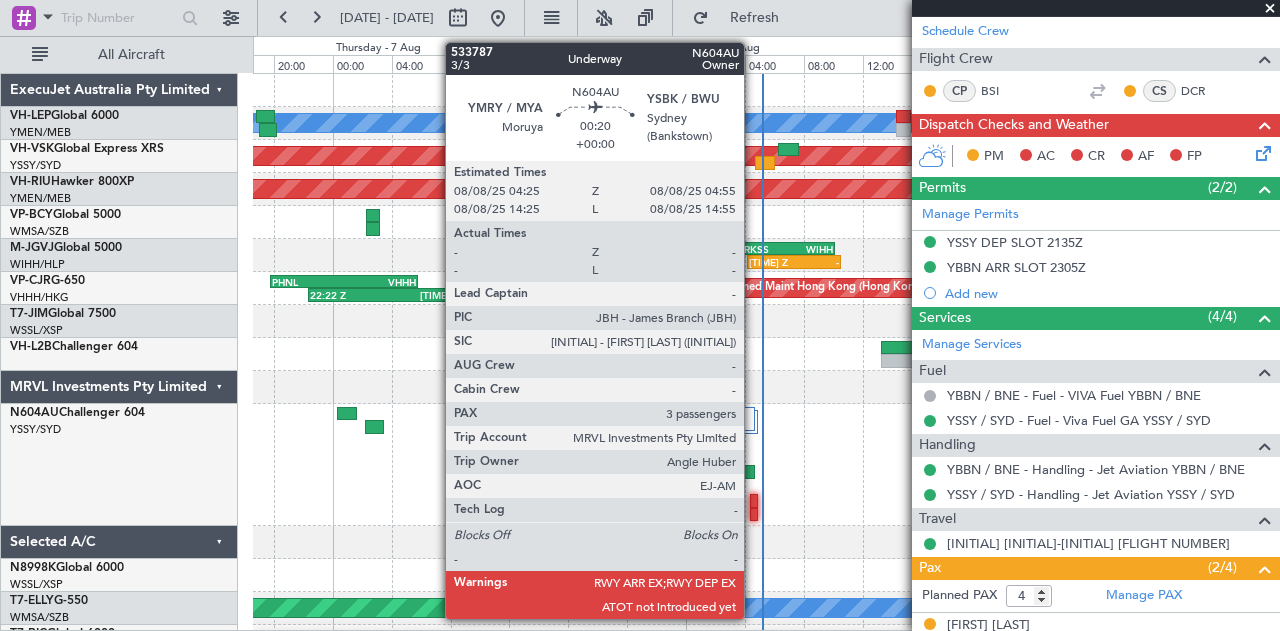 click 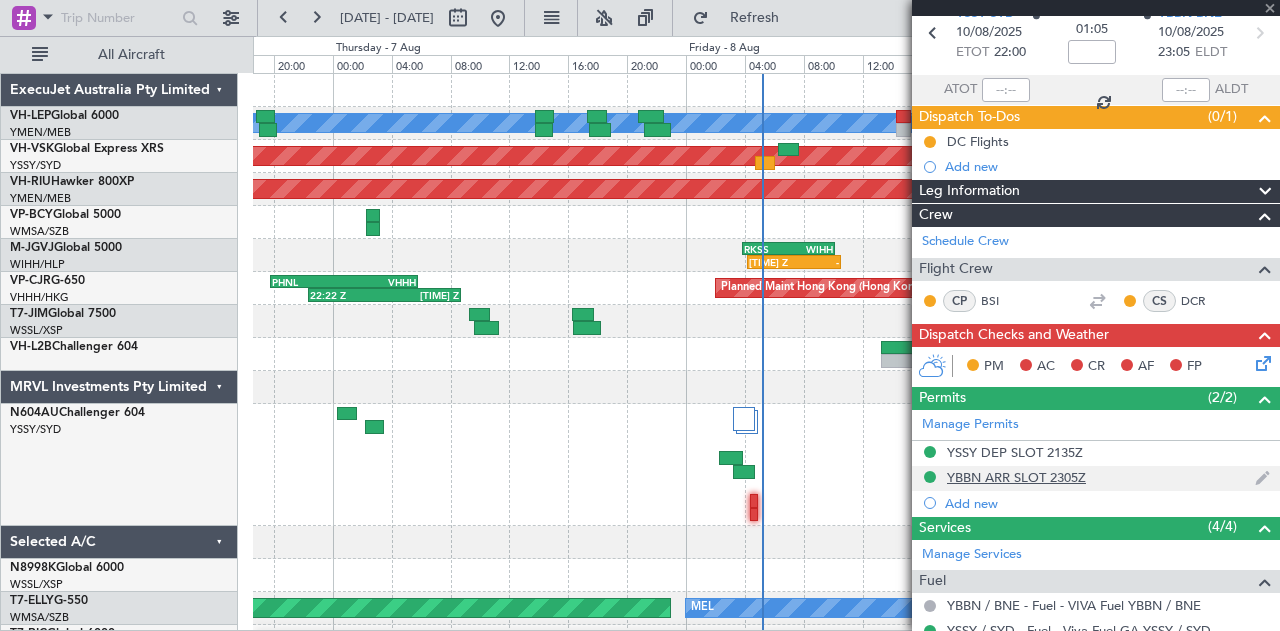 scroll, scrollTop: 0, scrollLeft: 0, axis: both 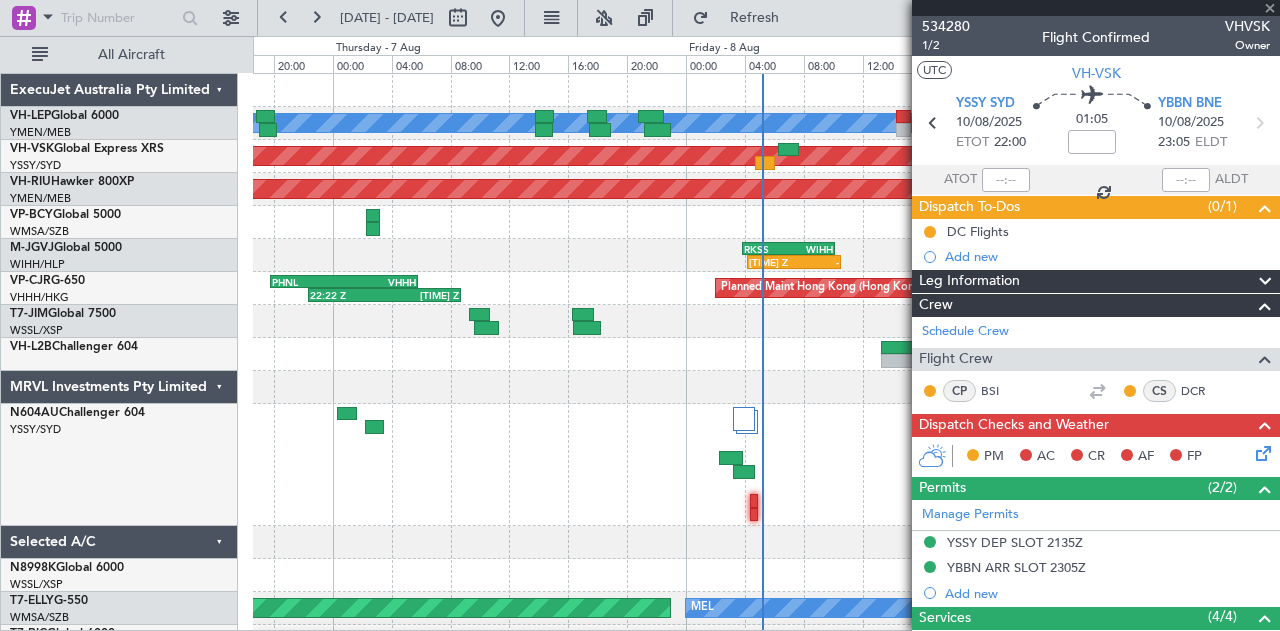type on "3" 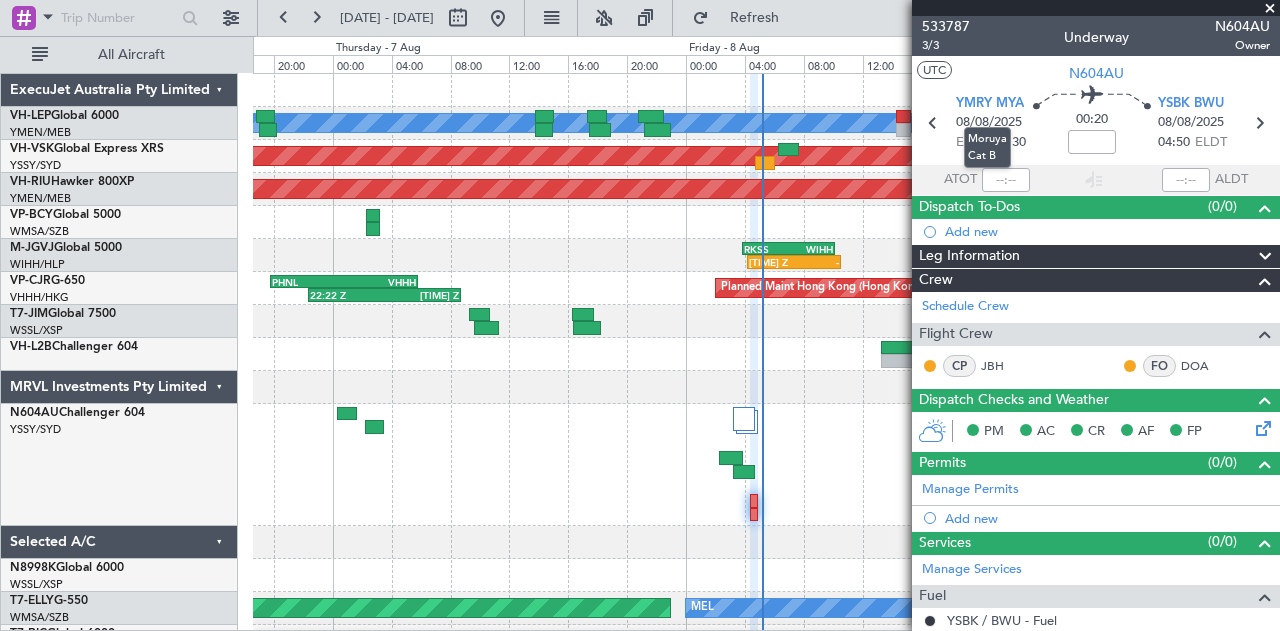 click on "Moruya
Cat B" at bounding box center [987, 147] 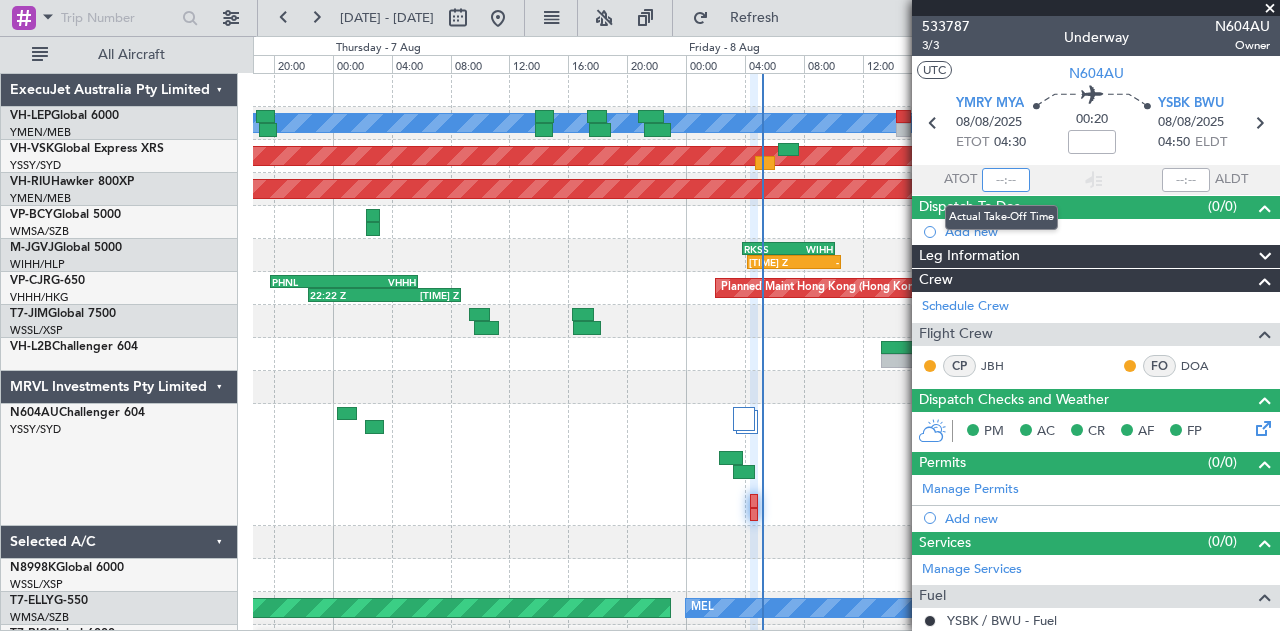 click at bounding box center (1006, 180) 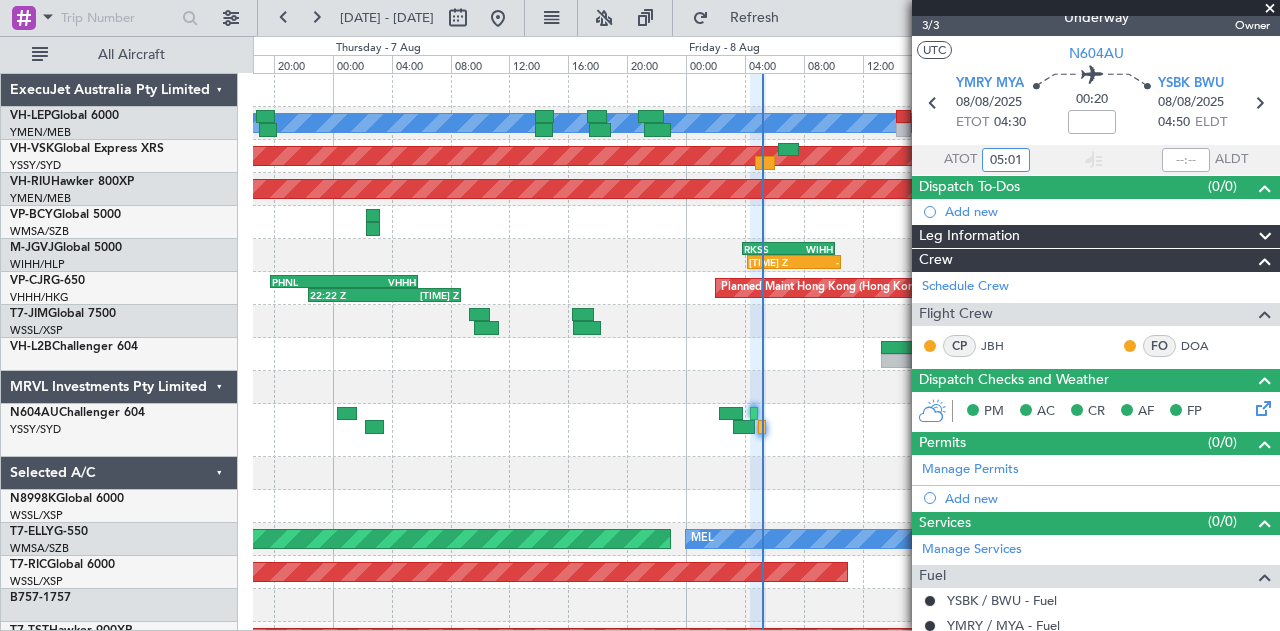 scroll, scrollTop: 0, scrollLeft: 0, axis: both 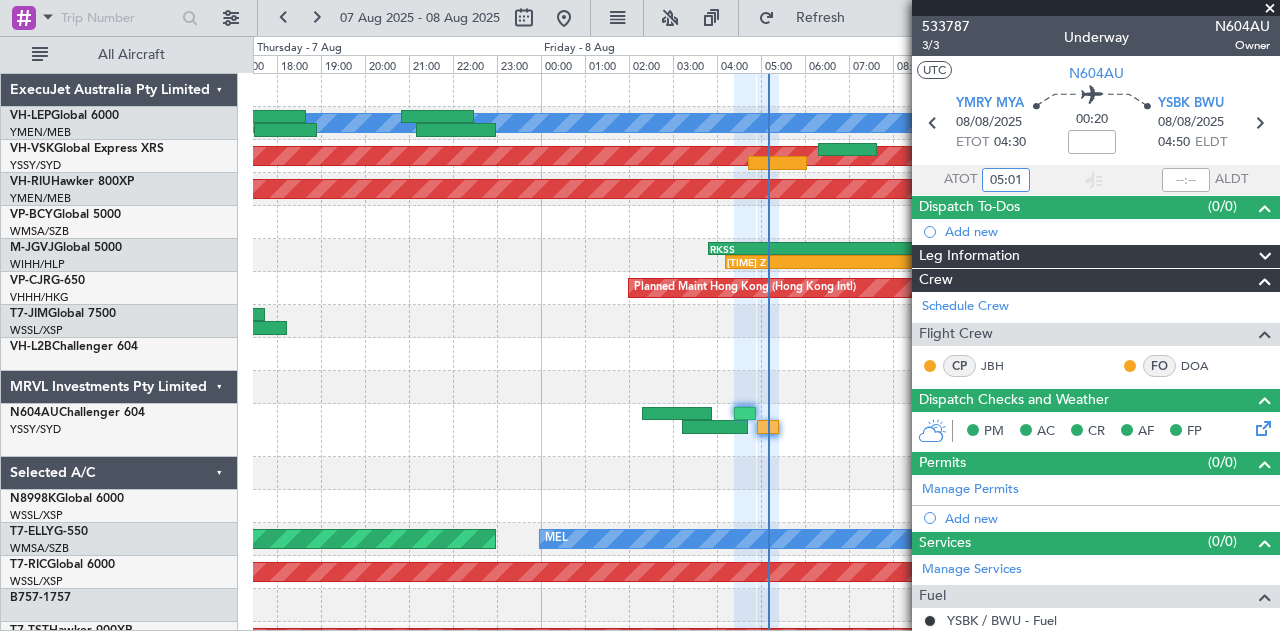 type on "05:01" 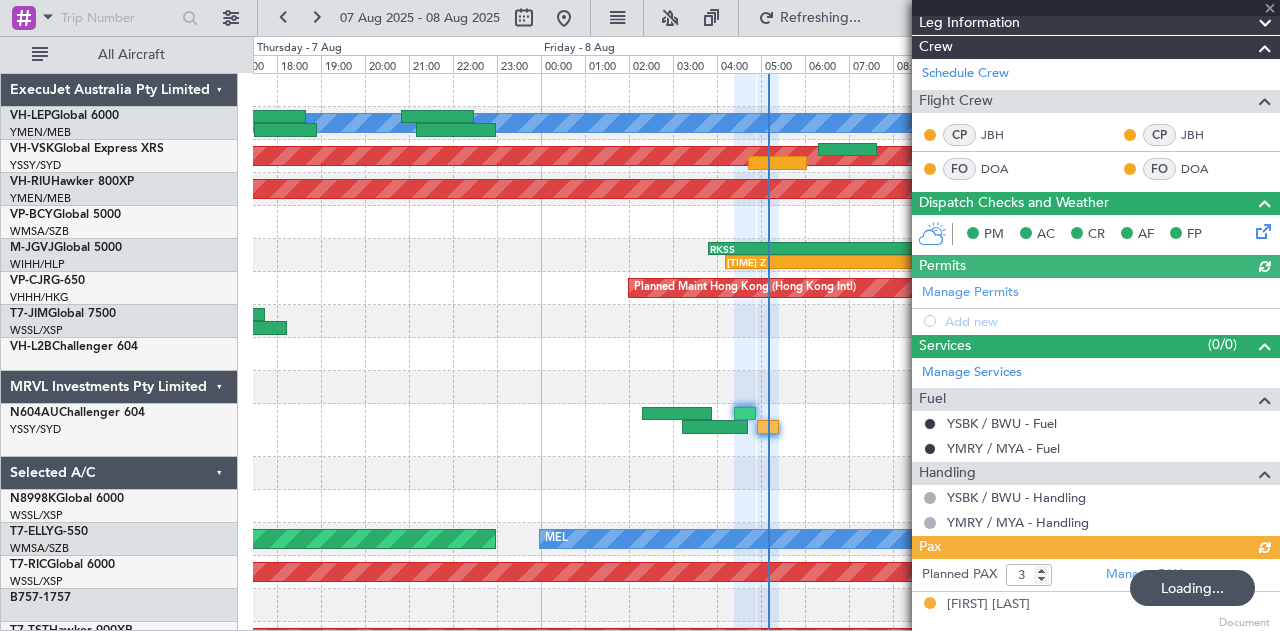 scroll, scrollTop: 300, scrollLeft: 0, axis: vertical 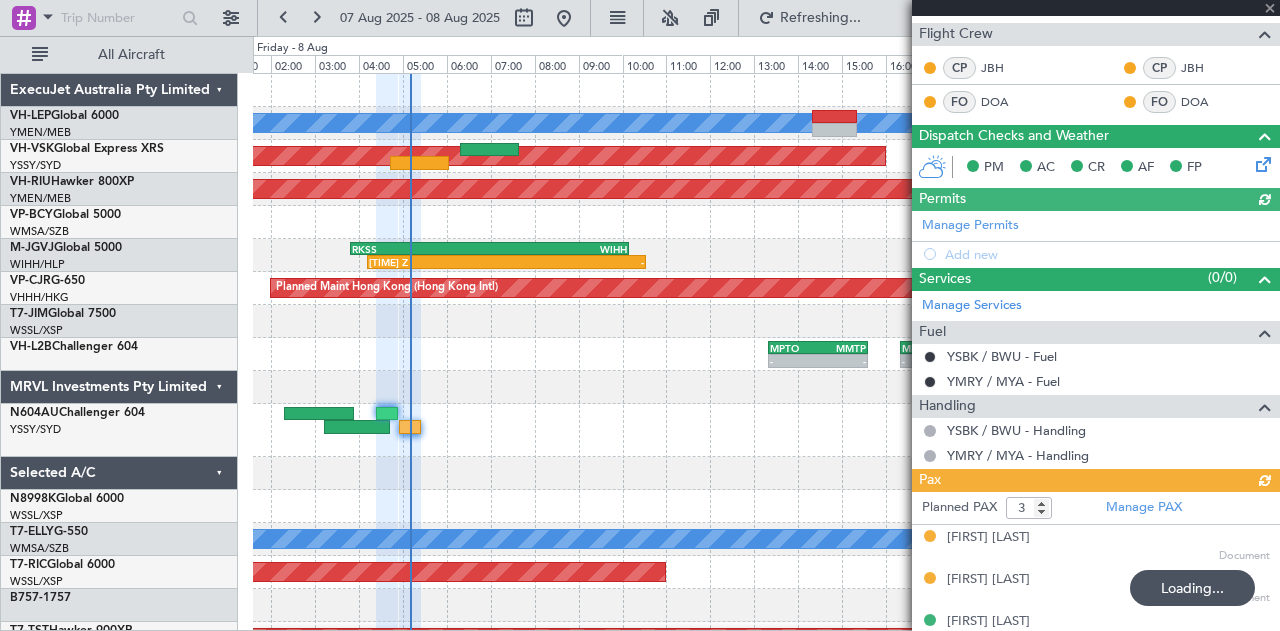 click on "[DATE] [TIME] Z" 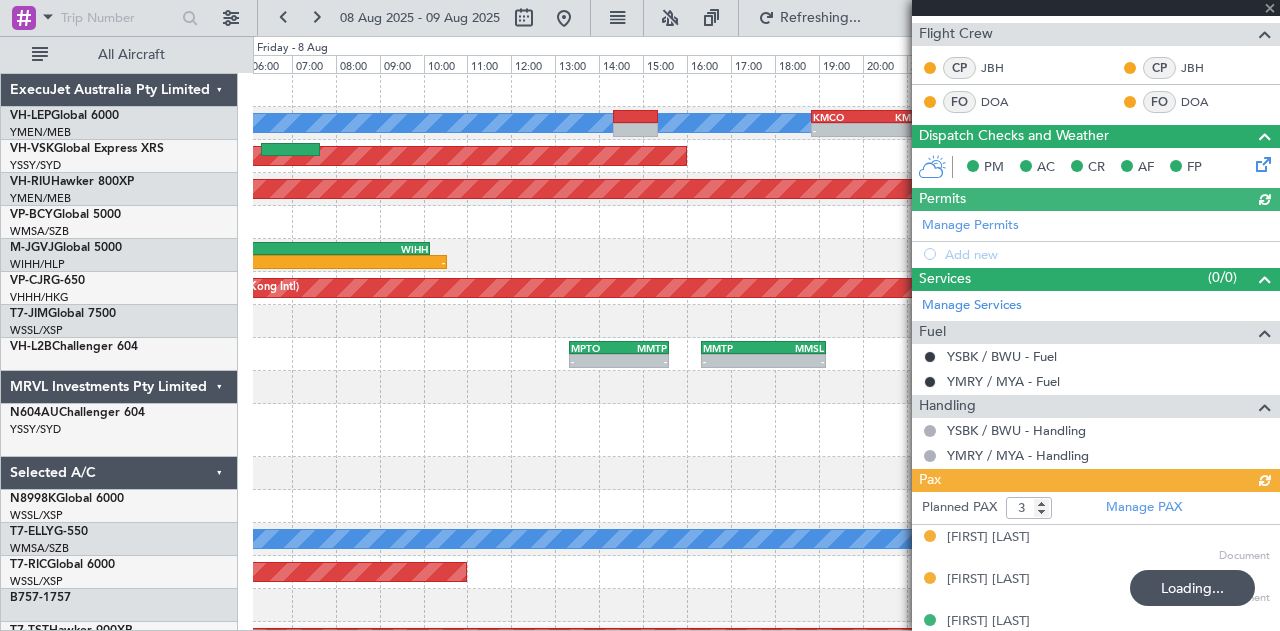 click on "[DATE] [TIME] Z" 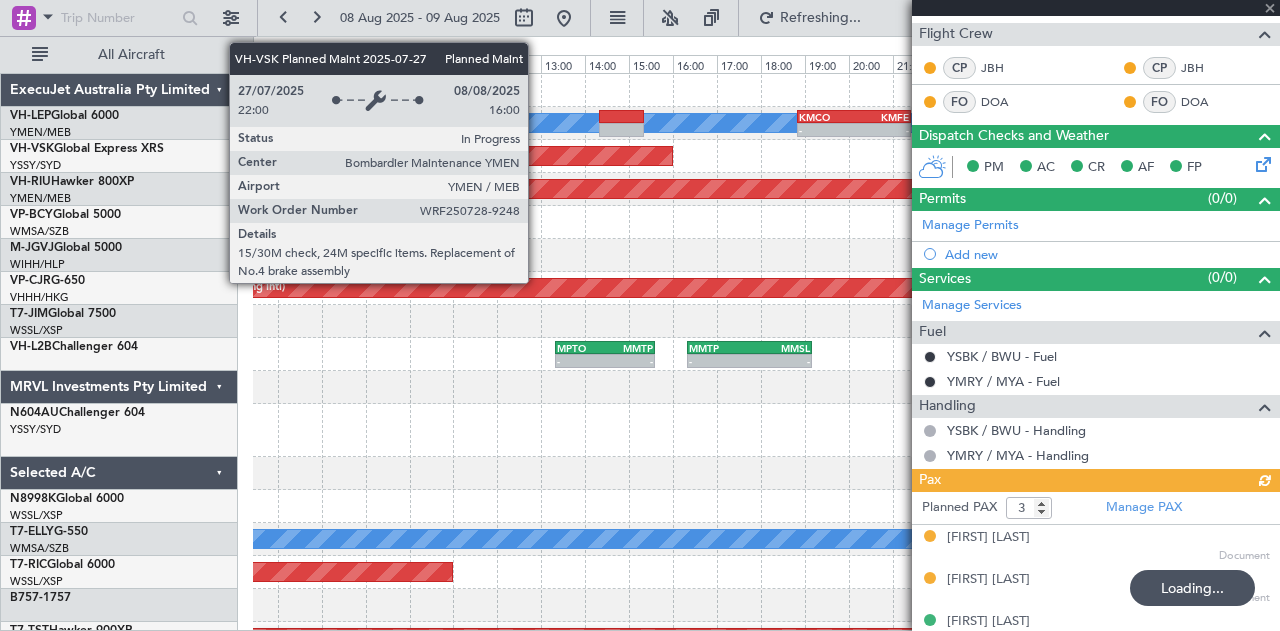 click on "[DATE] [TIME] Z" 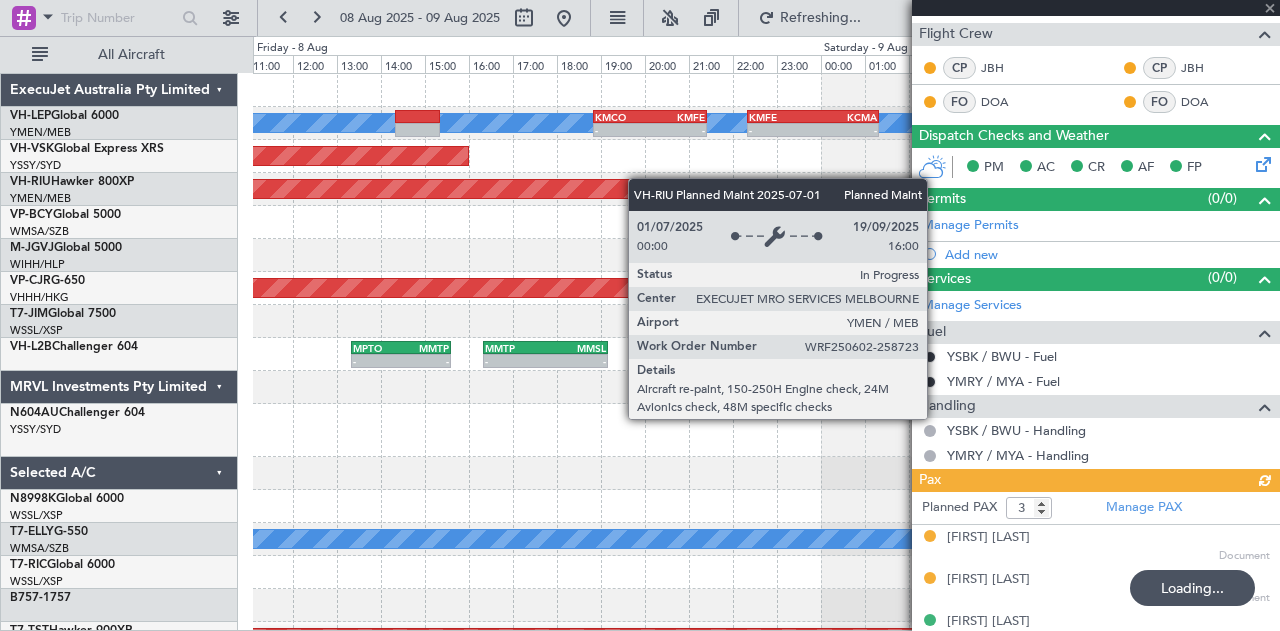 click on "[DATE] [TIME] Z" 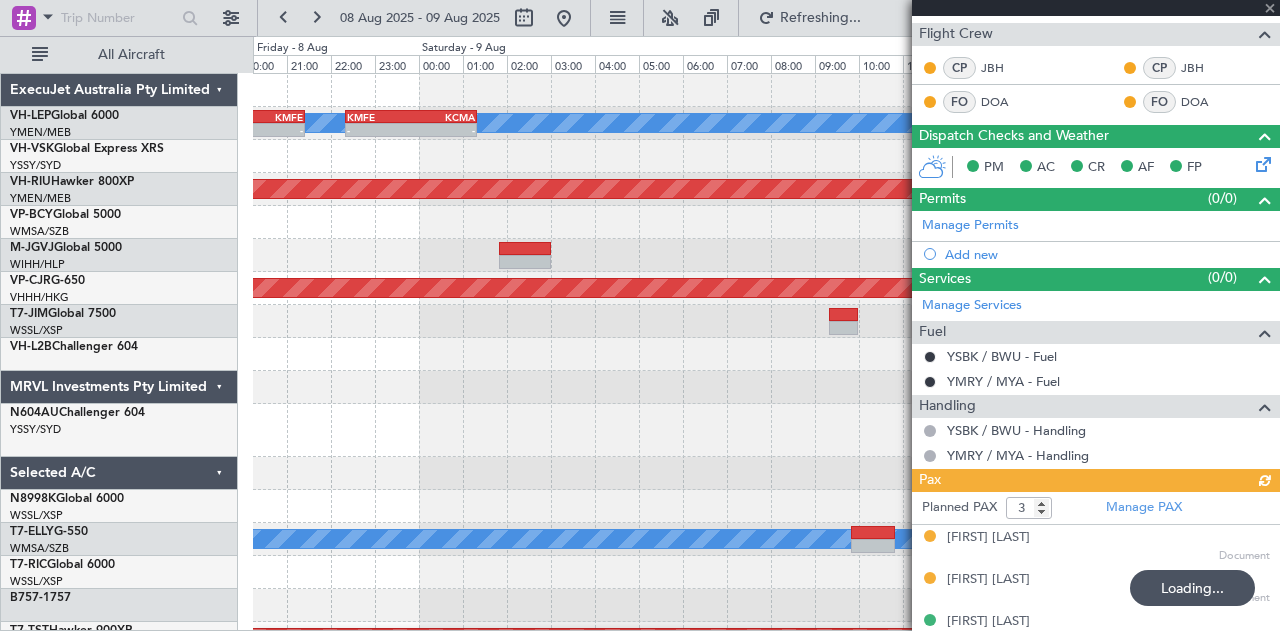 click on "[DATE] [TIME] Z" 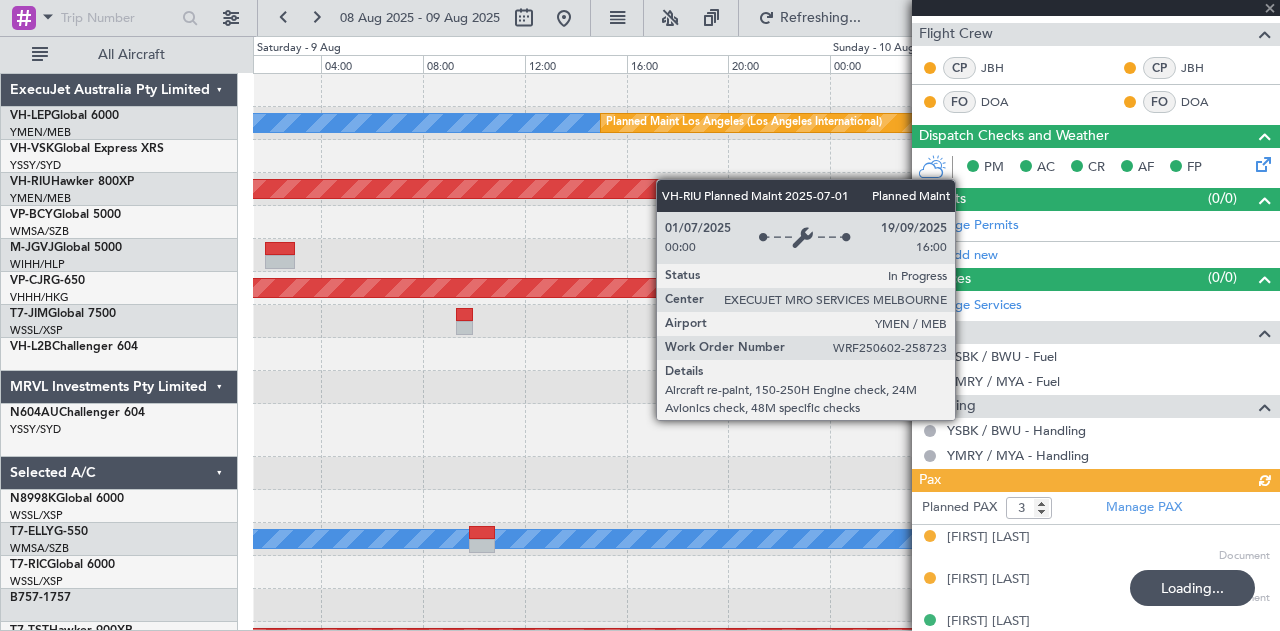 click on "[DATE] [TIME] Z" 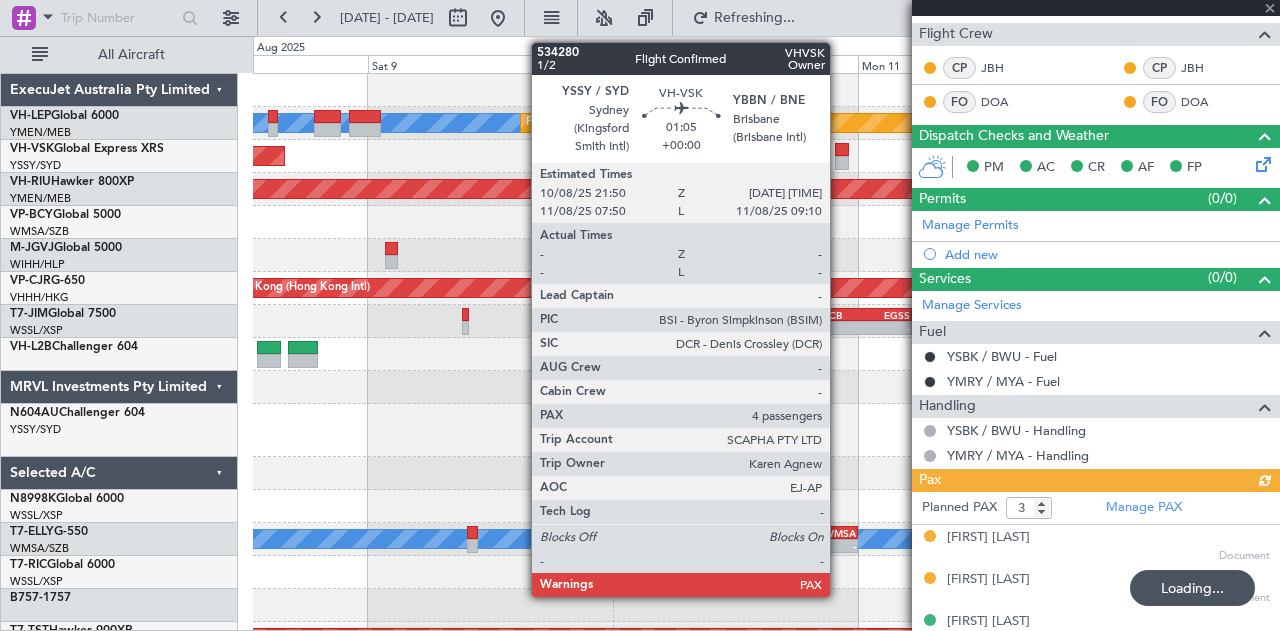 click 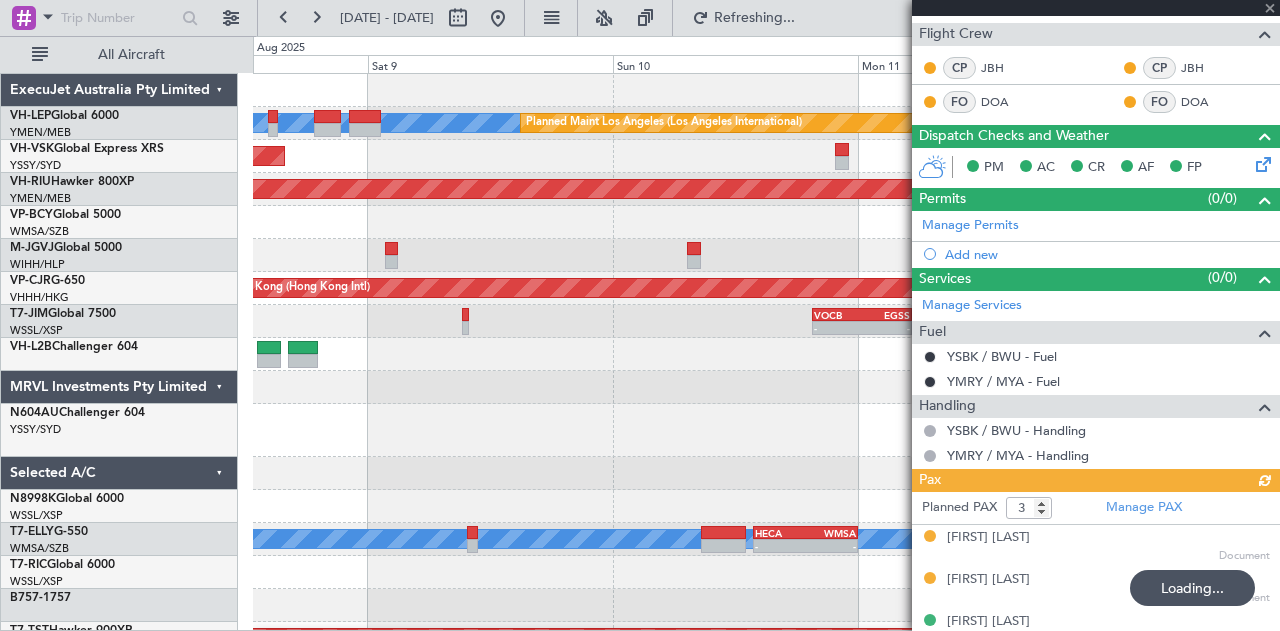 type 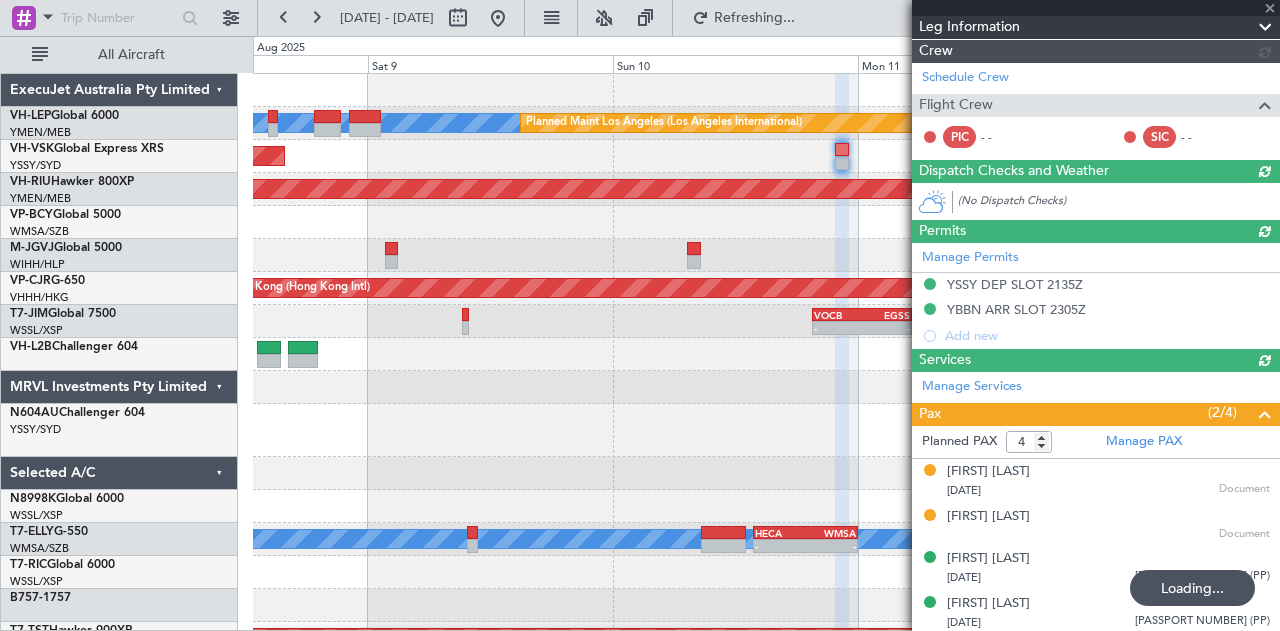 scroll, scrollTop: 325, scrollLeft: 0, axis: vertical 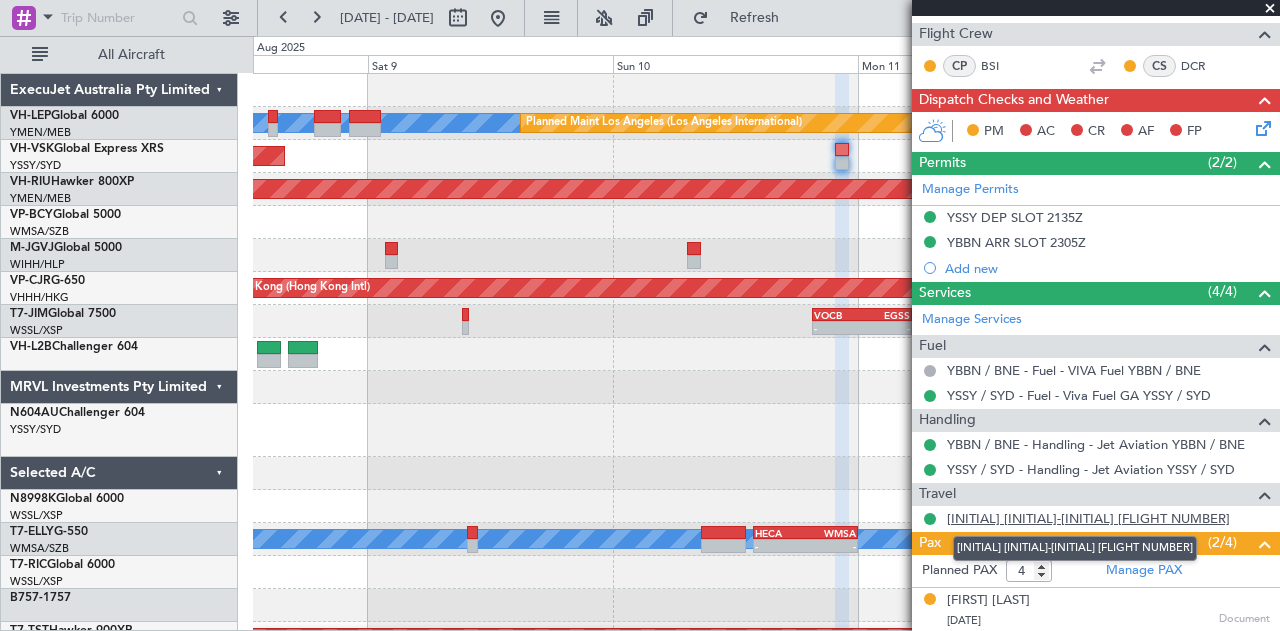click on "[INITIAL] [INITIAL]-[INITIAL] [FLIGHT NUMBER]" at bounding box center (1088, 518) 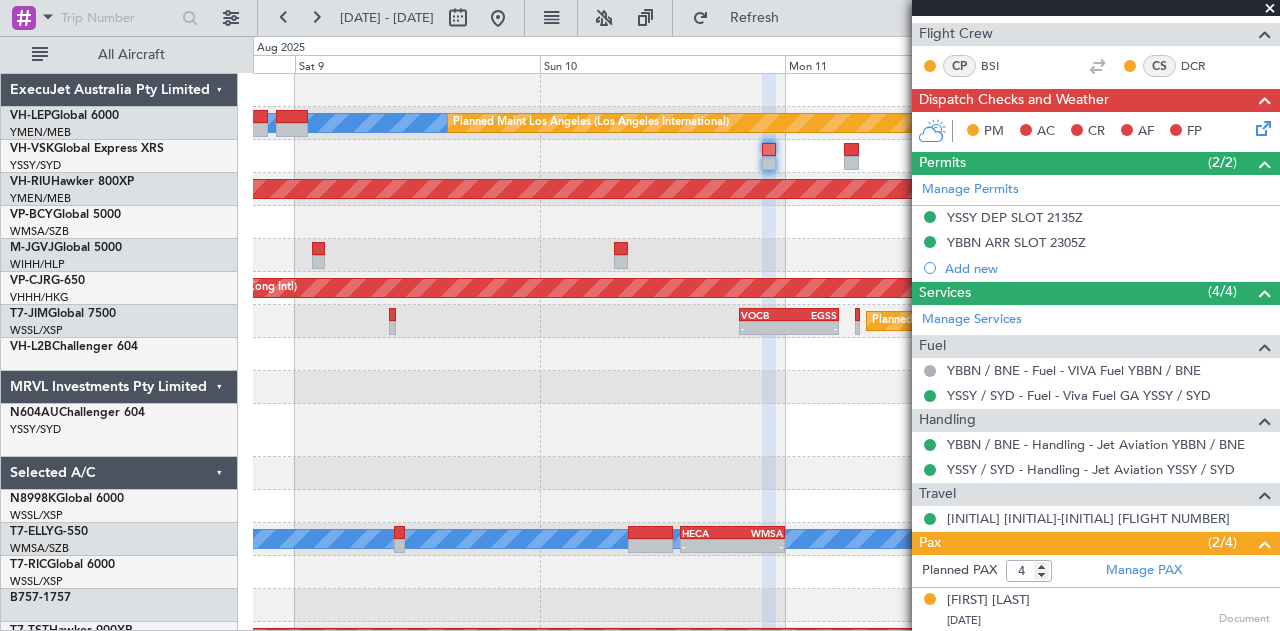 click on "[DATE] [TIME] Z" 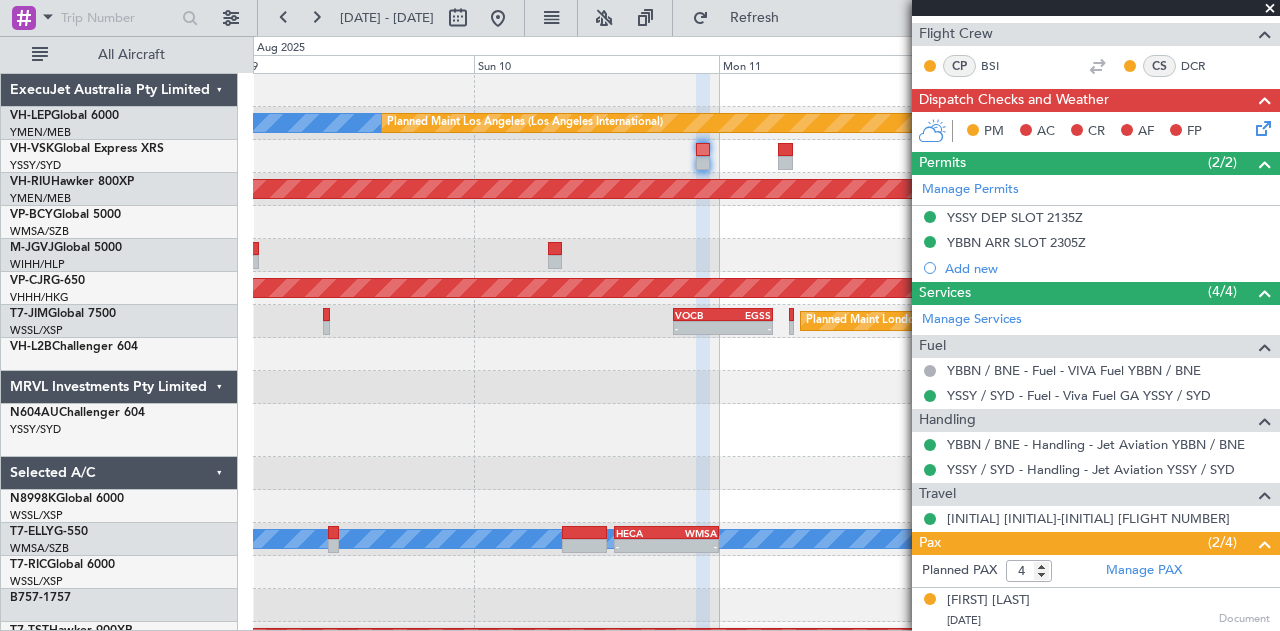 scroll, scrollTop: 0, scrollLeft: 0, axis: both 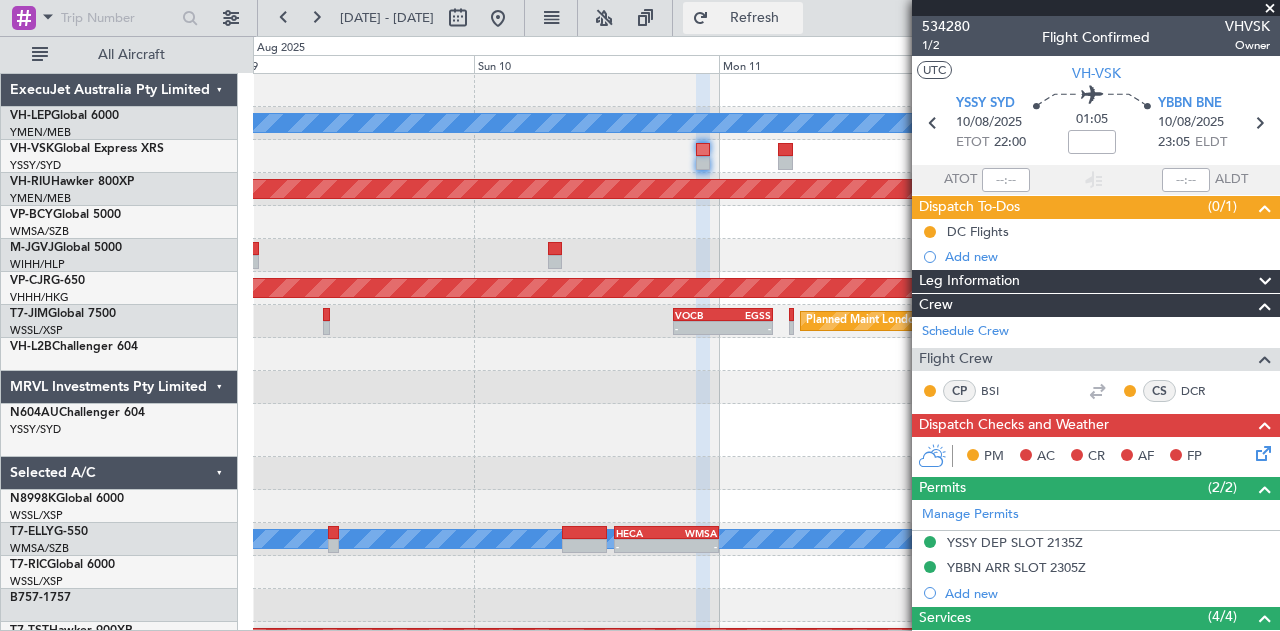 click on "Refresh" 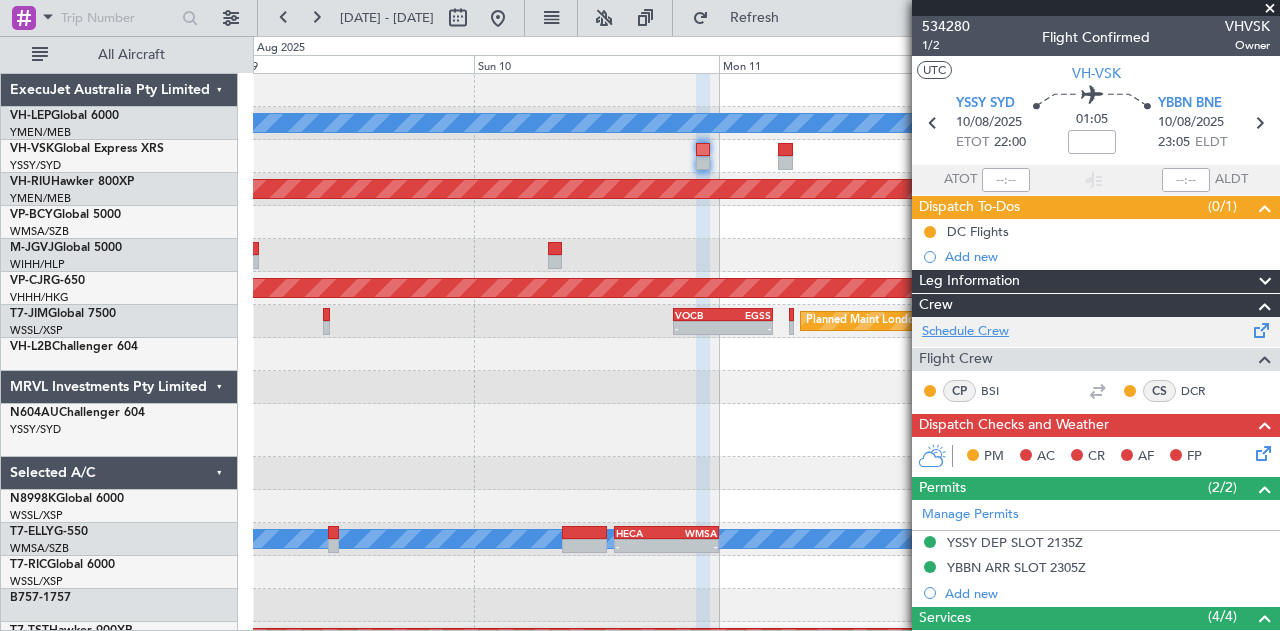click on "Schedule Crew" 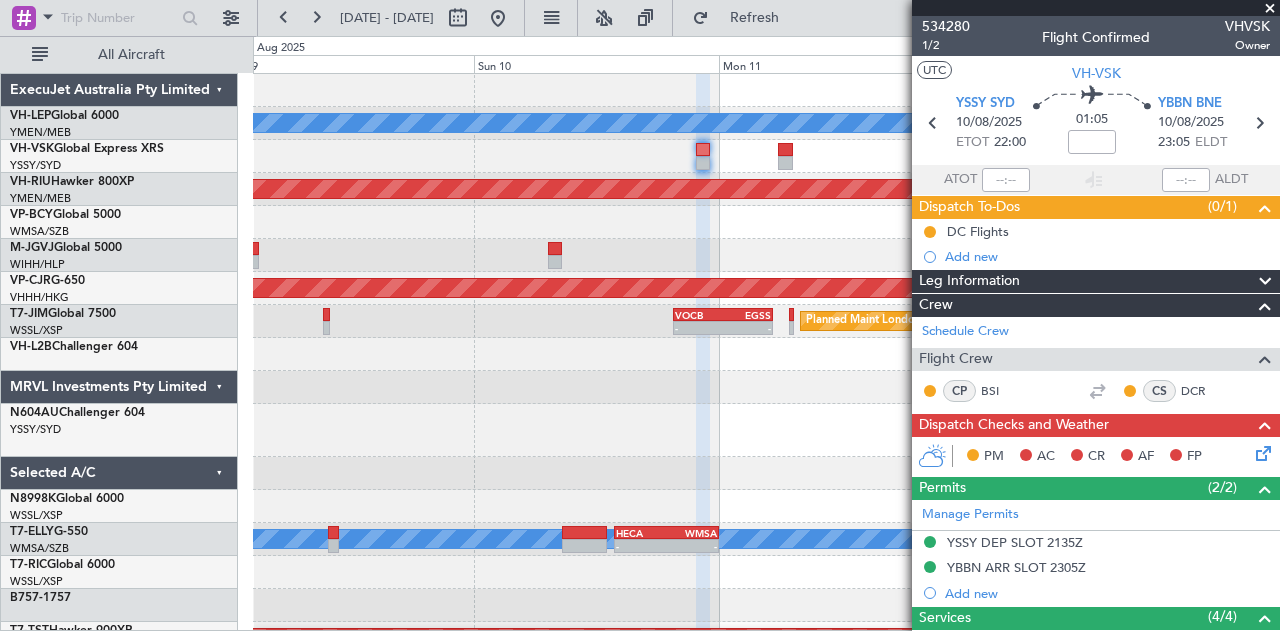 click at bounding box center (1270, 9) 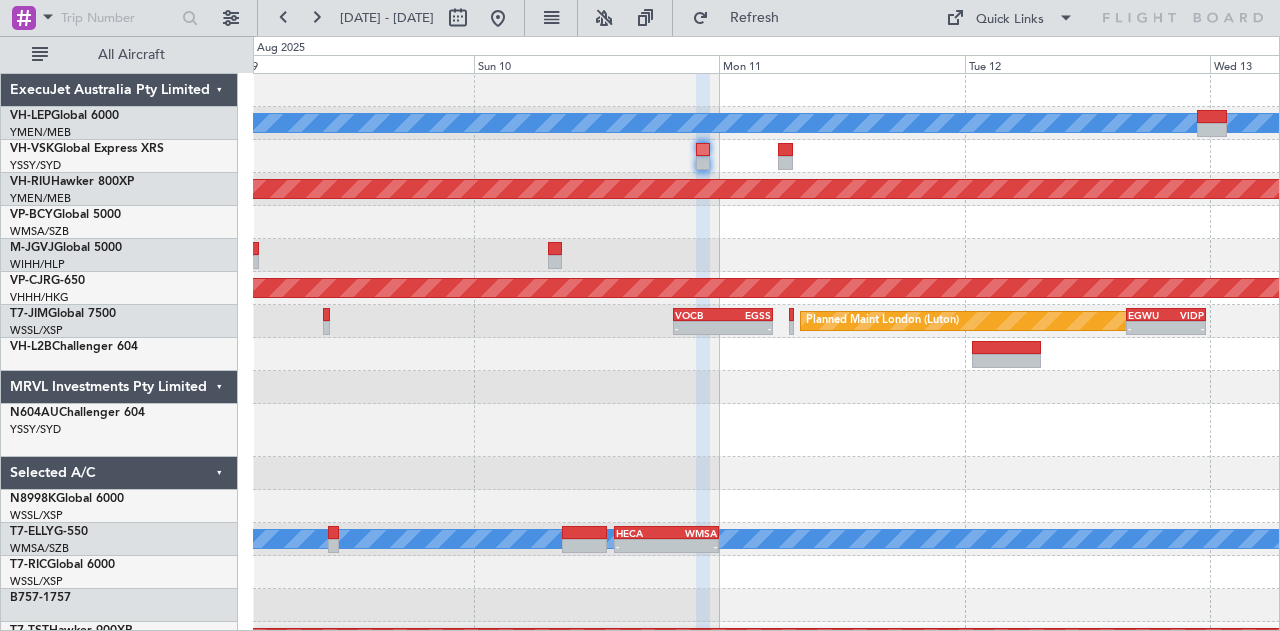 type on "0" 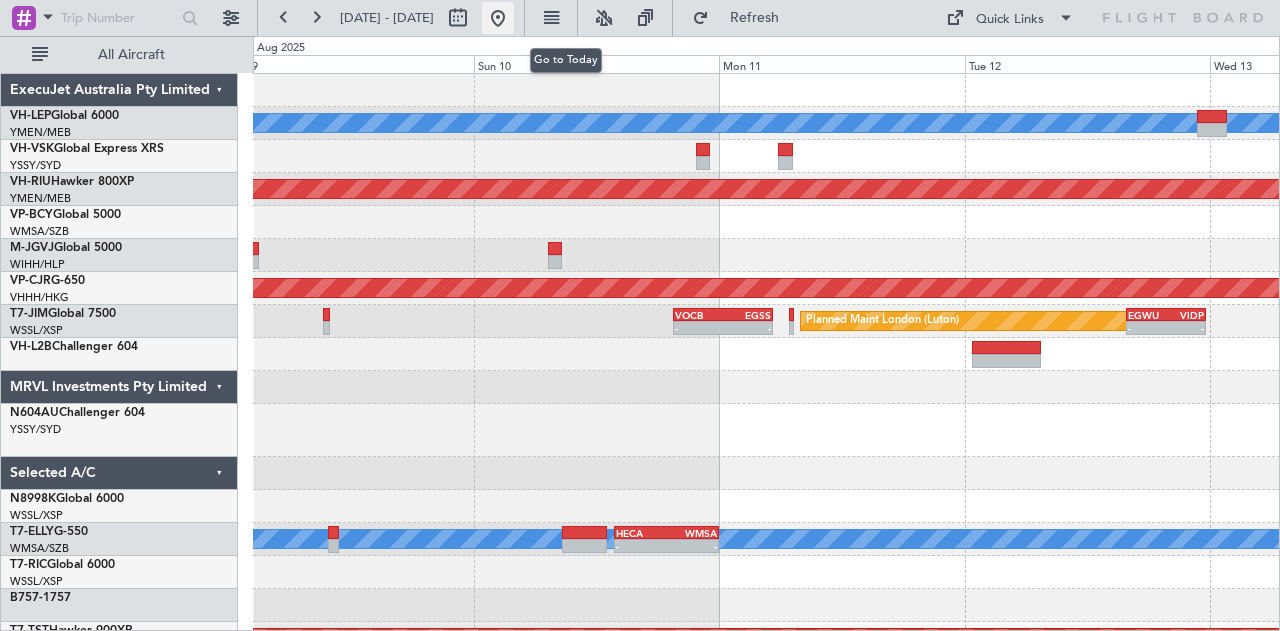 click at bounding box center (498, 18) 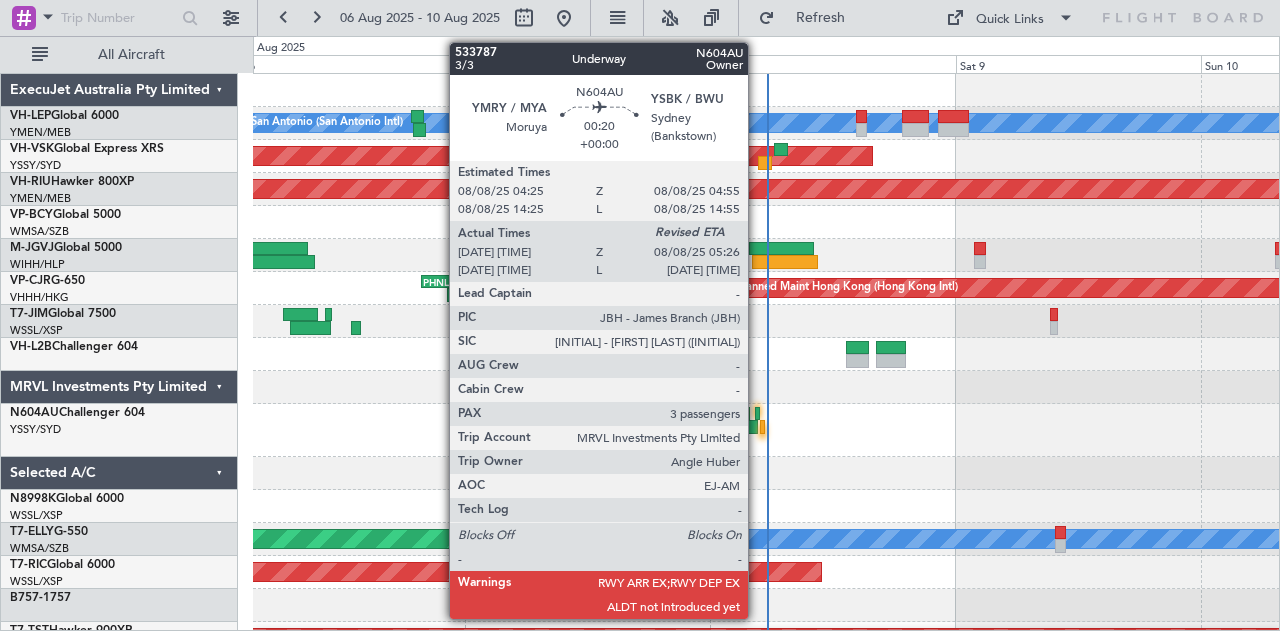 click 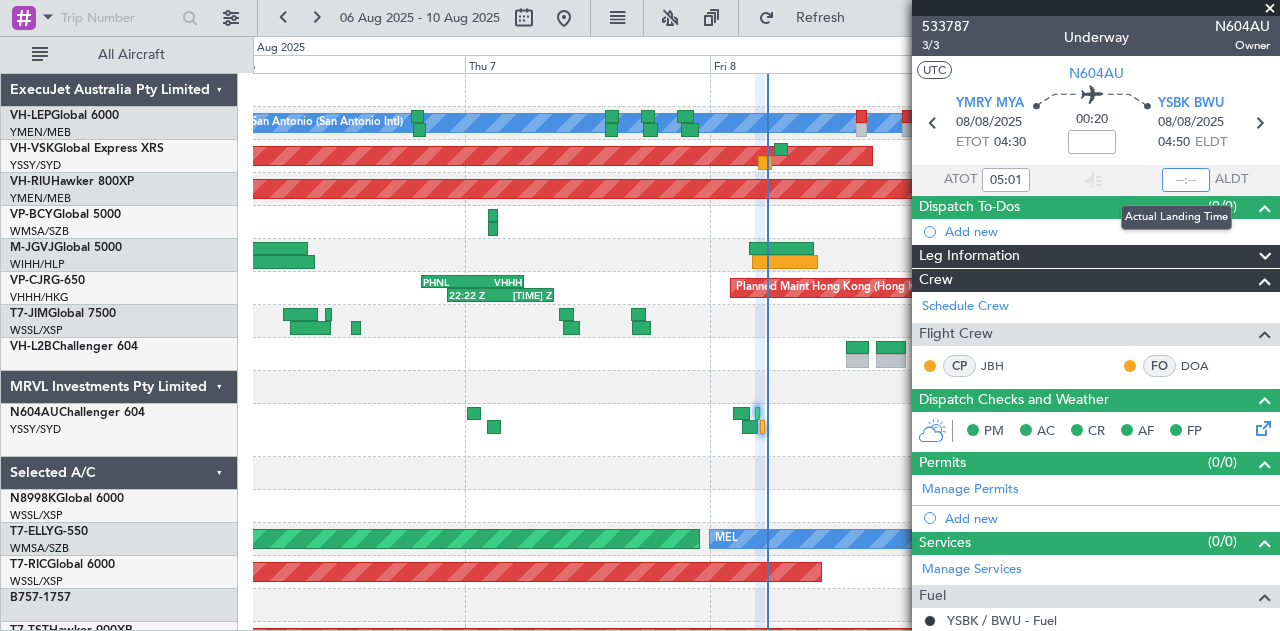 click at bounding box center (1186, 180) 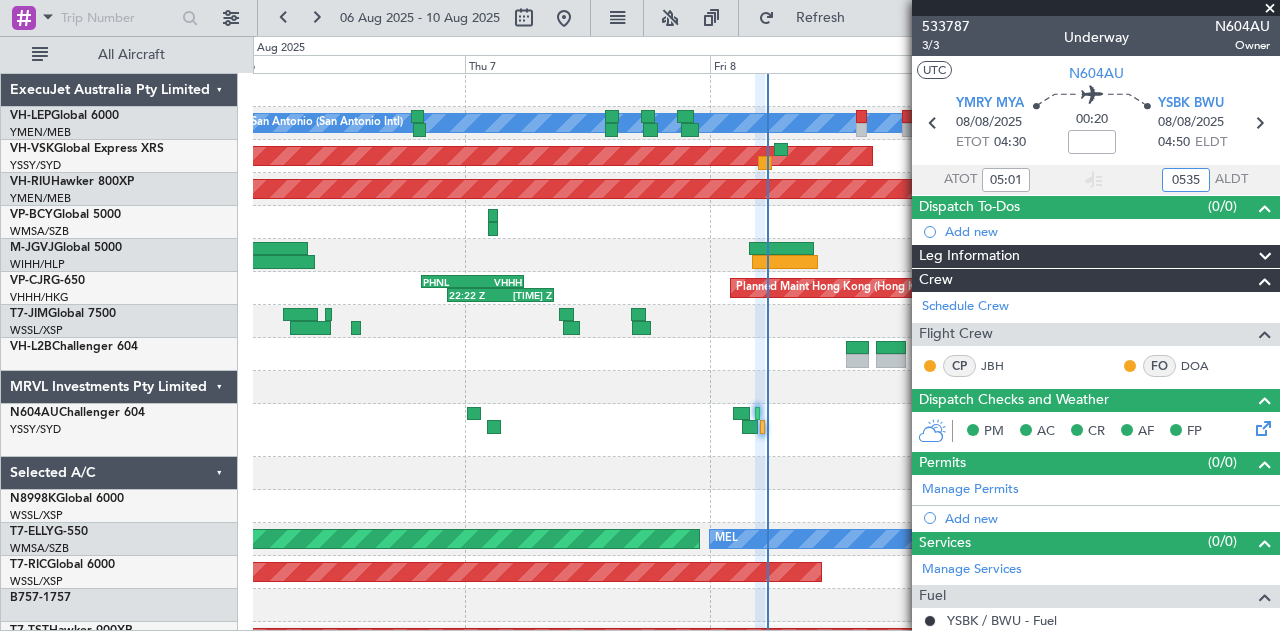 type on "05:35" 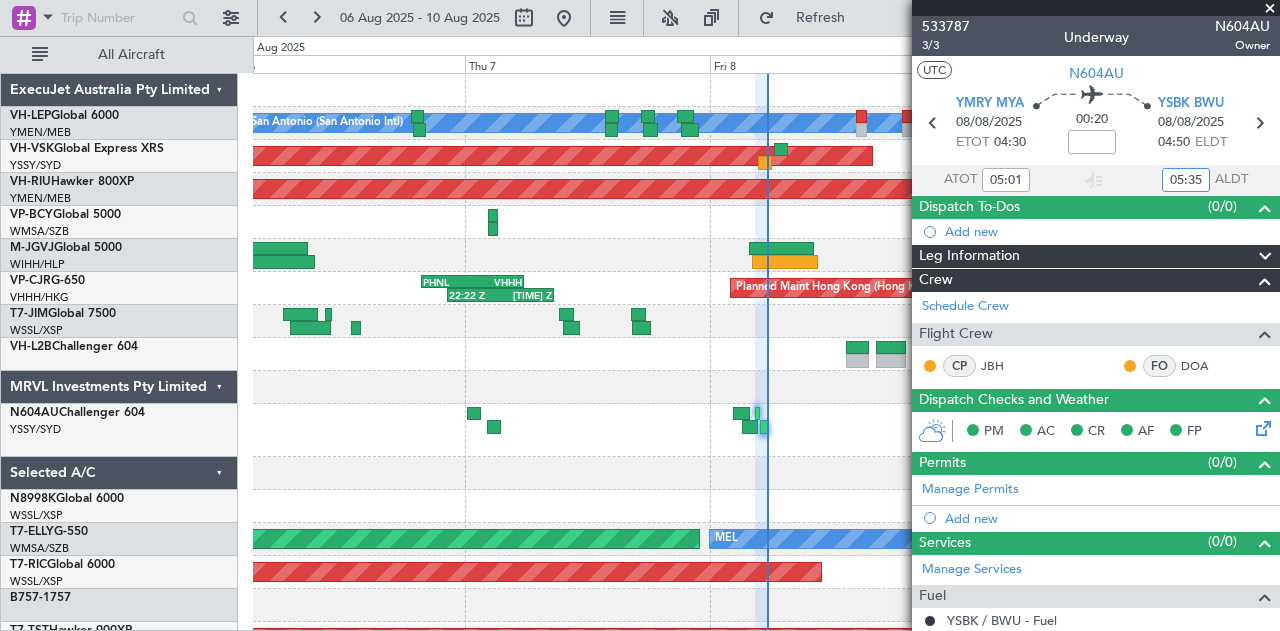 type on "[TIME]" 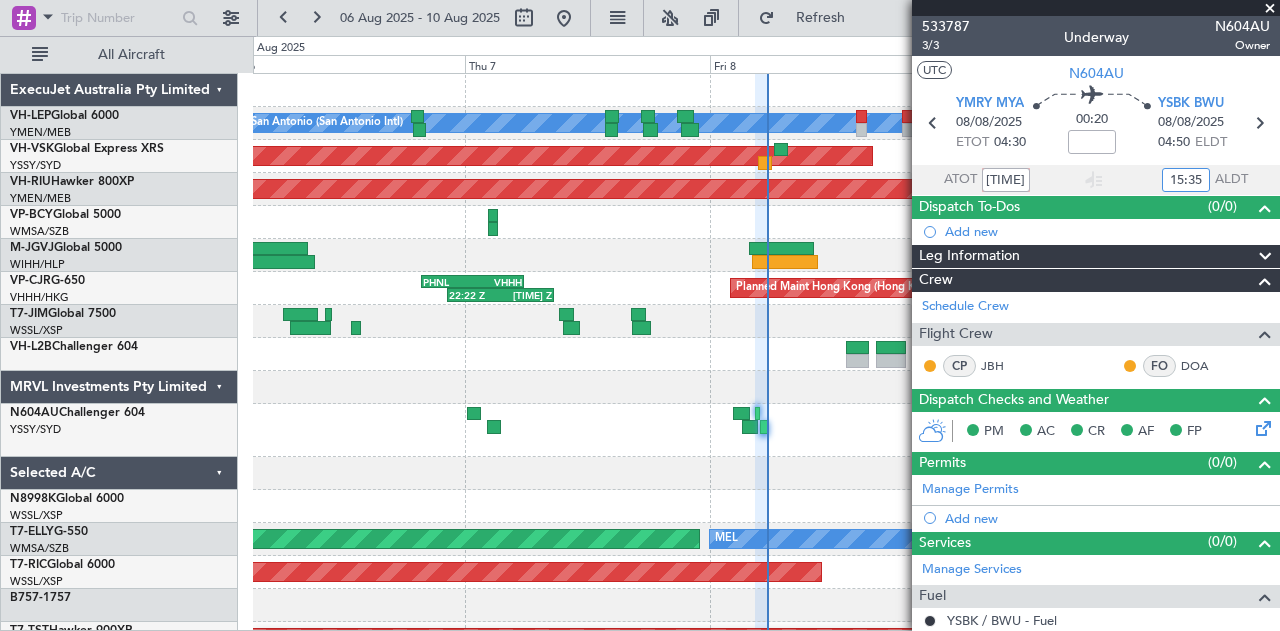 type on "05:01" 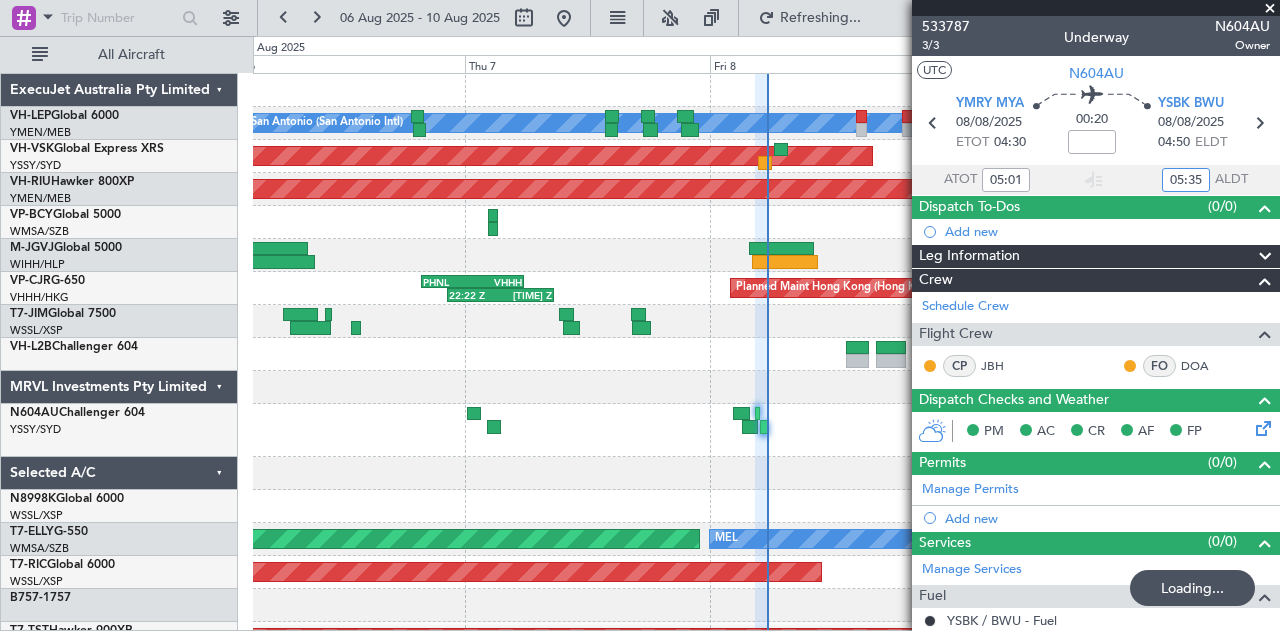 type on "[TIME]" 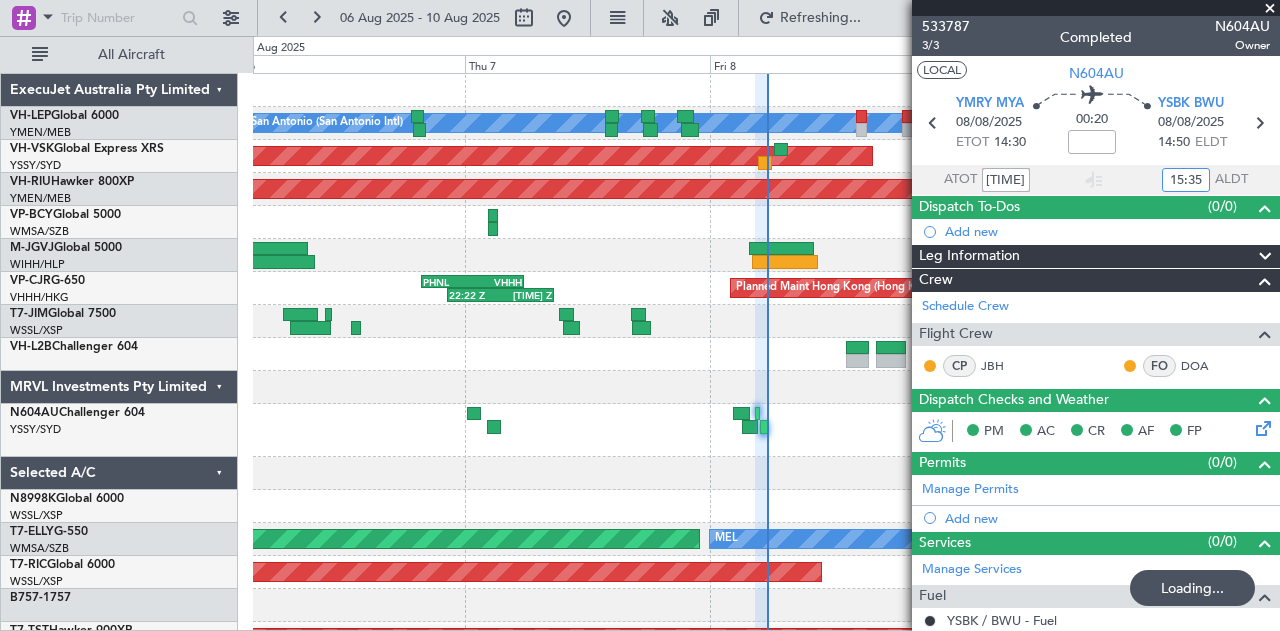 type on "15:35" 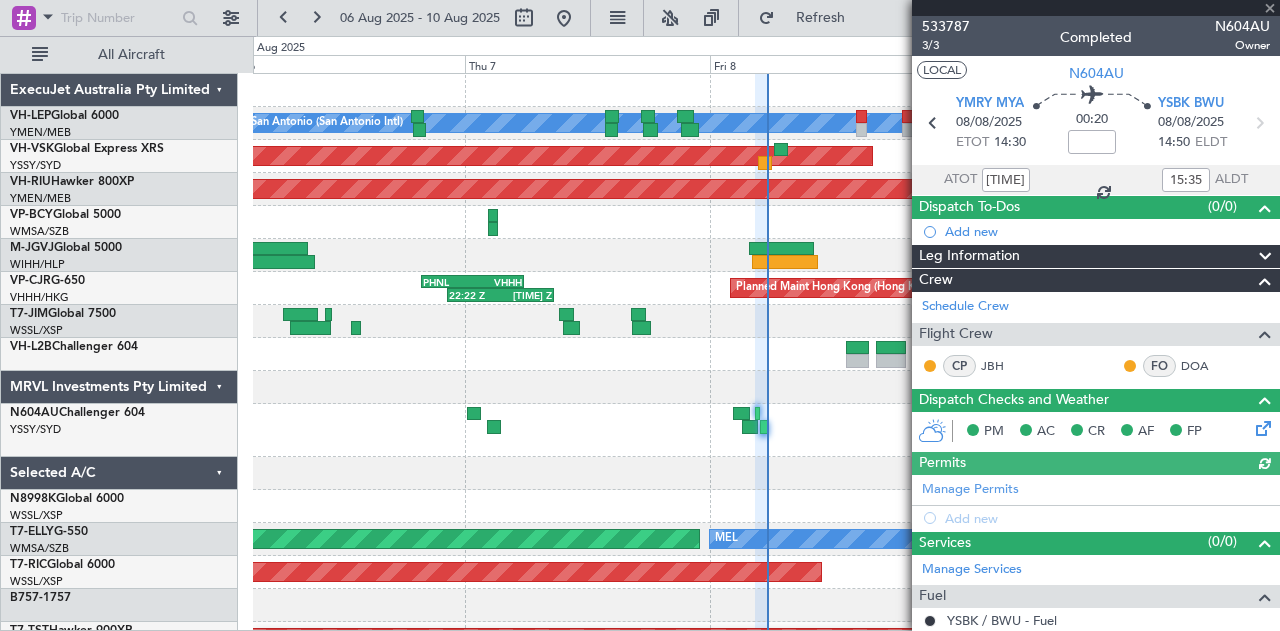 type on "05:01" 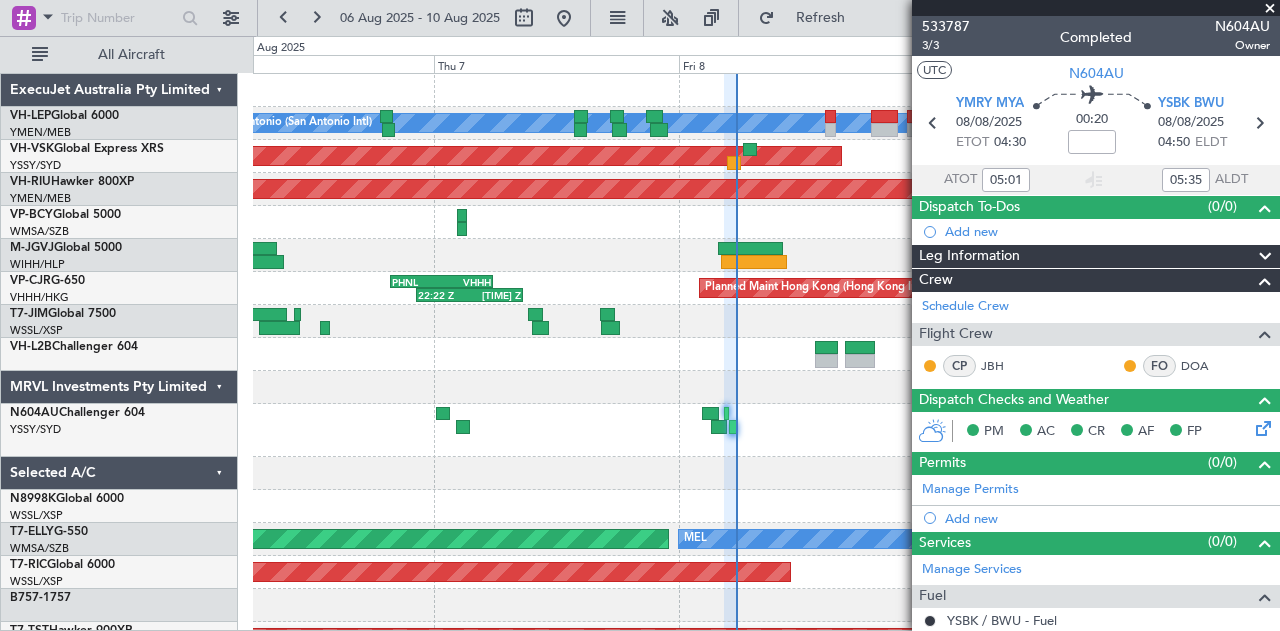 click on "[DATE] [TIME] Z" 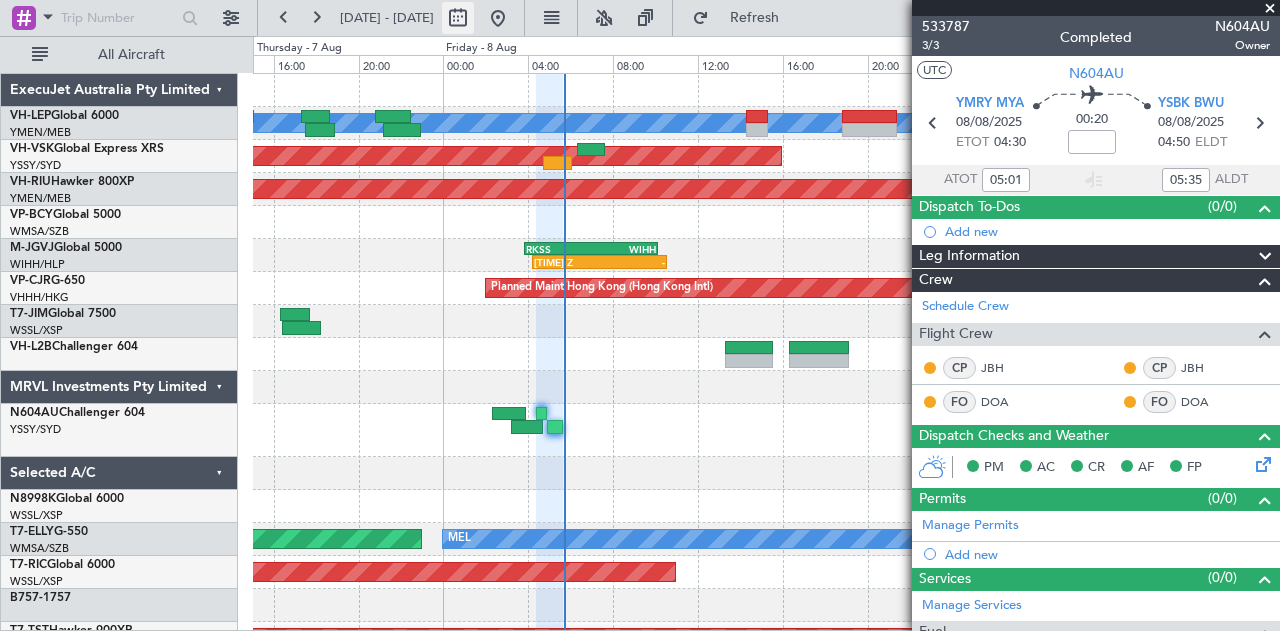 click at bounding box center (458, 18) 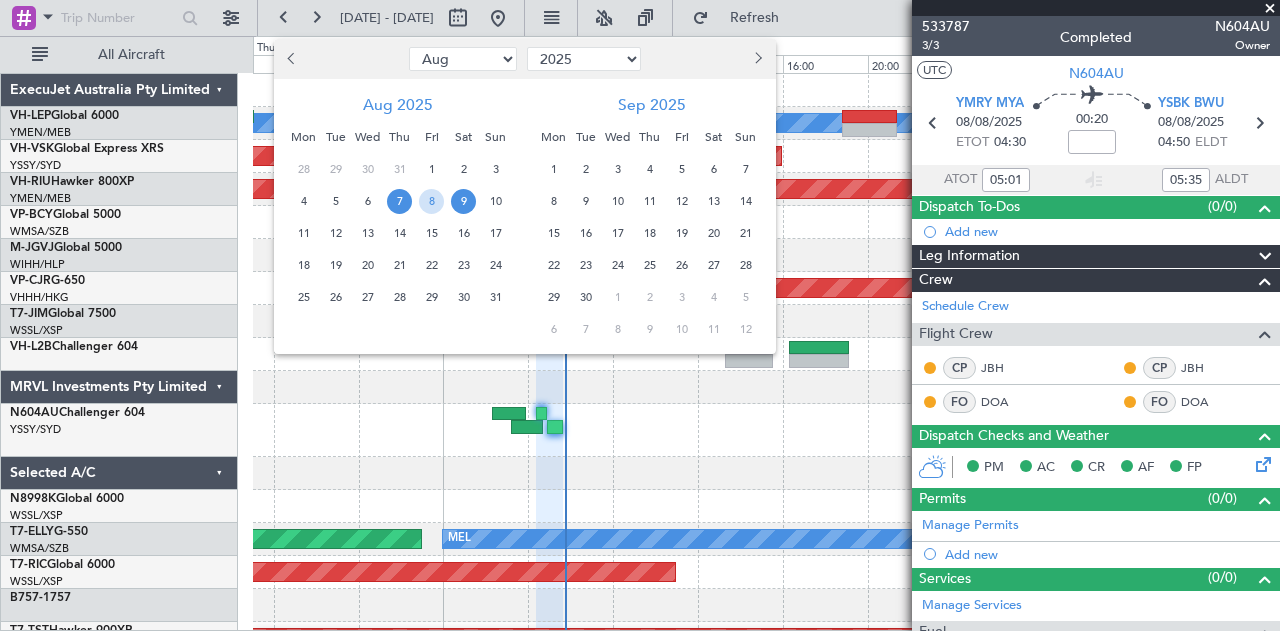 click at bounding box center [756, 58] 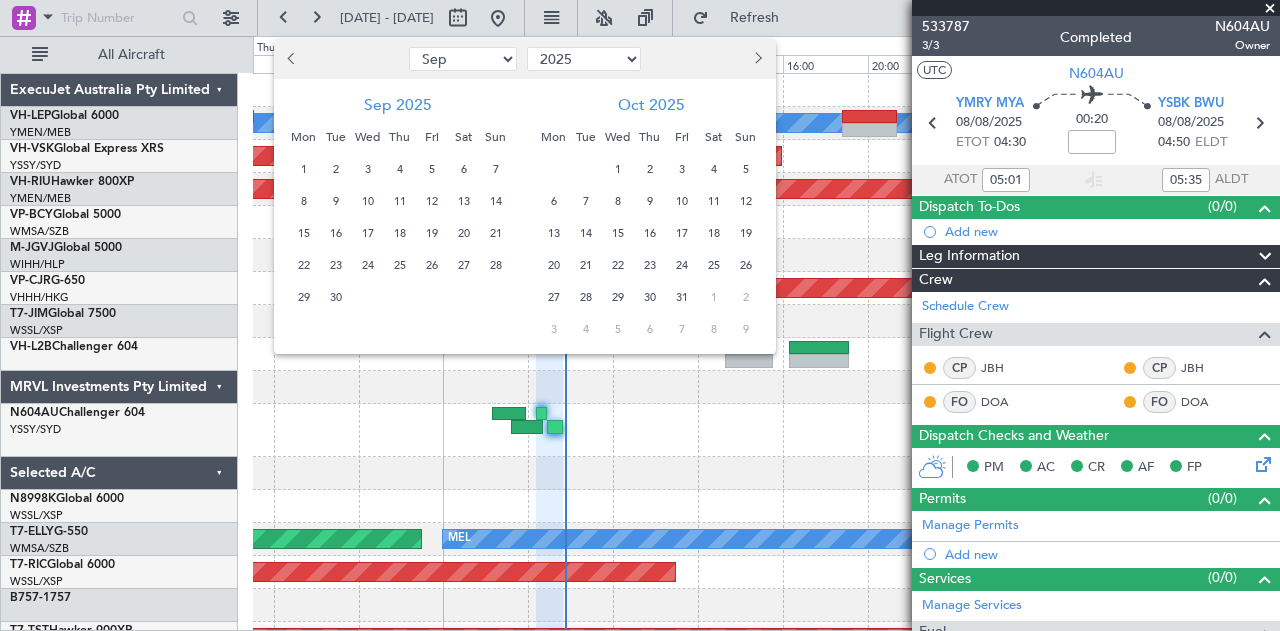 click on "3" at bounding box center (681, 169) 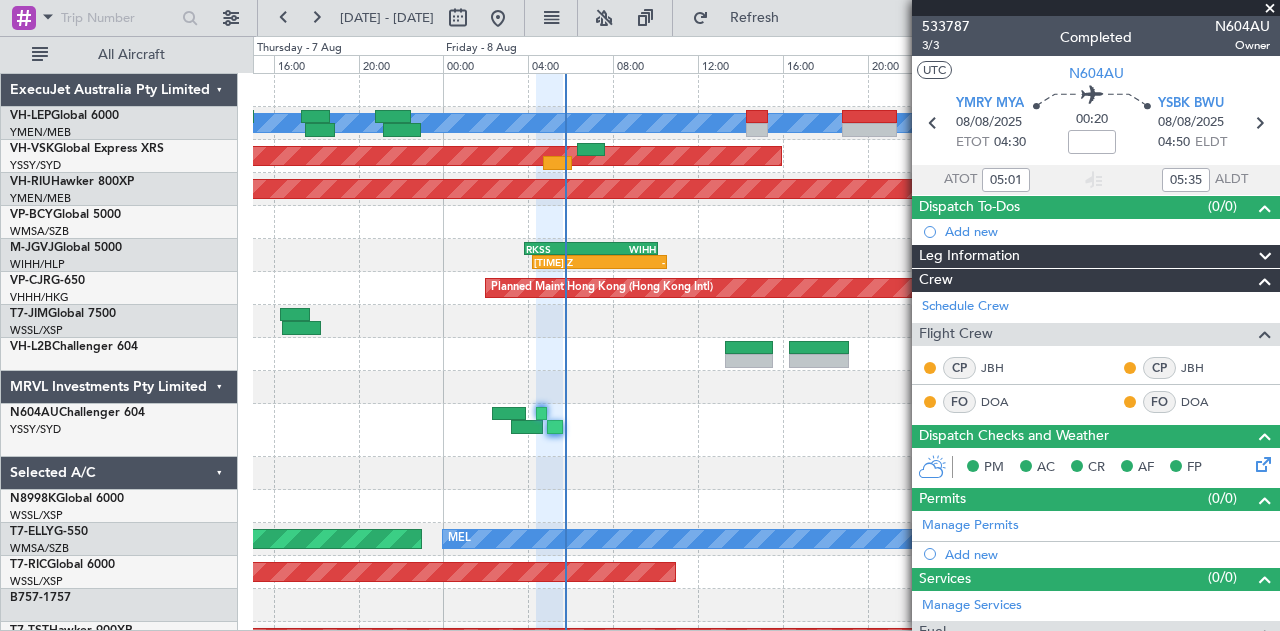 select on "10" 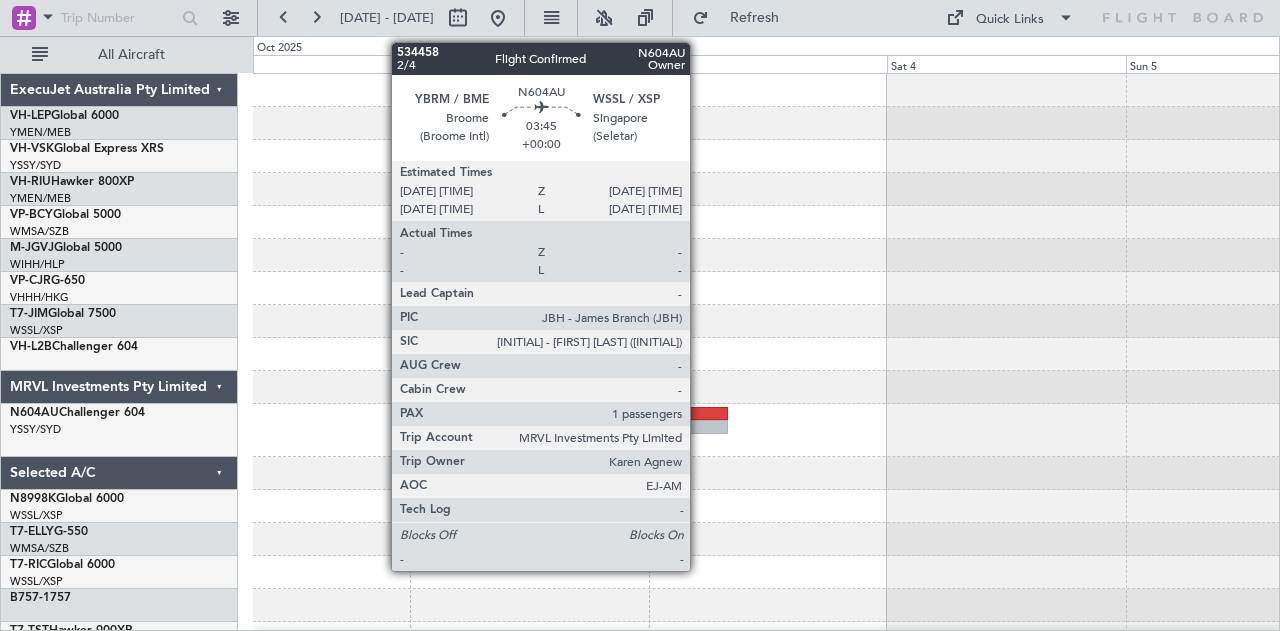 click 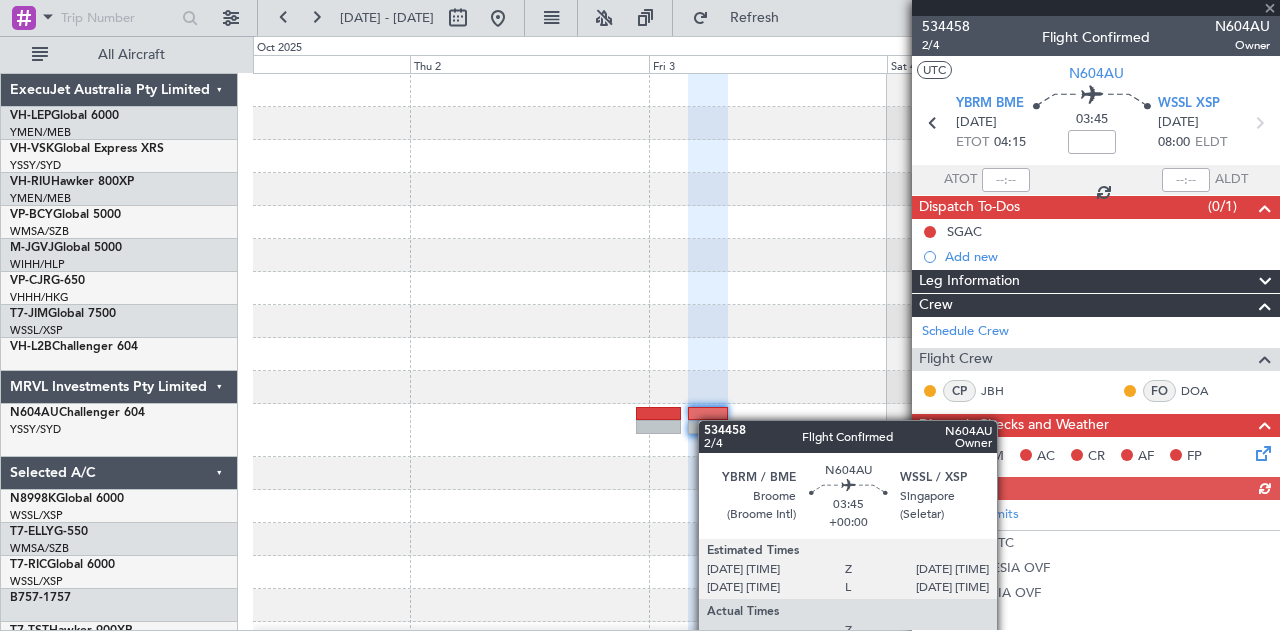 click 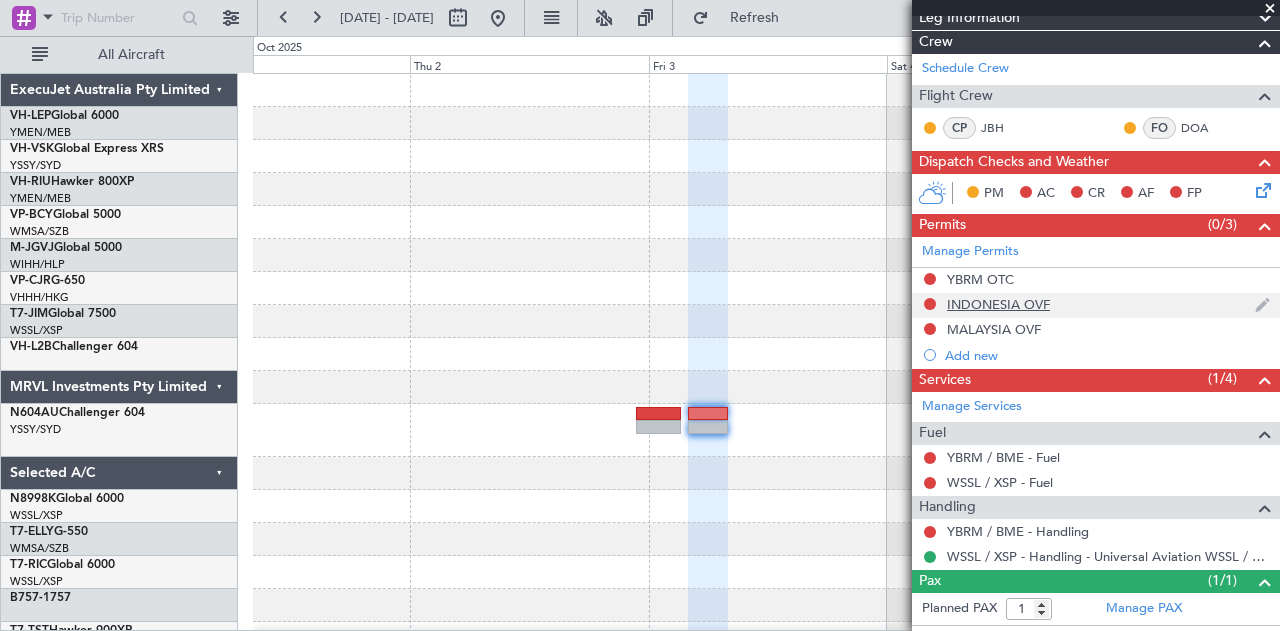 scroll, scrollTop: 298, scrollLeft: 0, axis: vertical 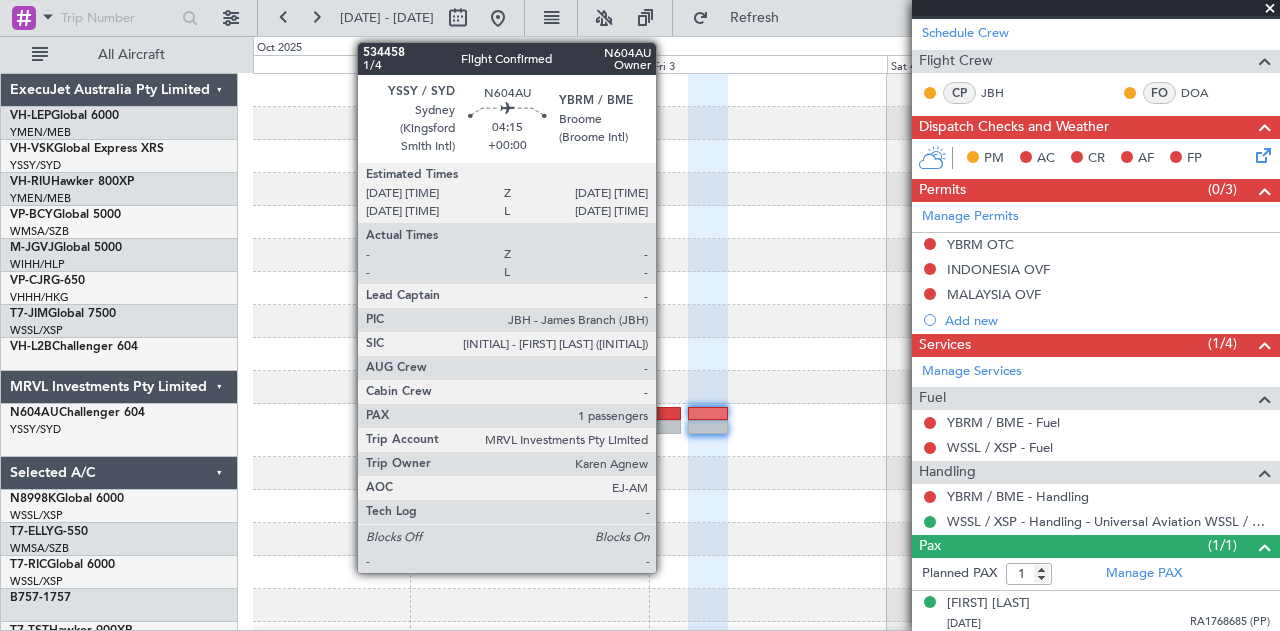 click 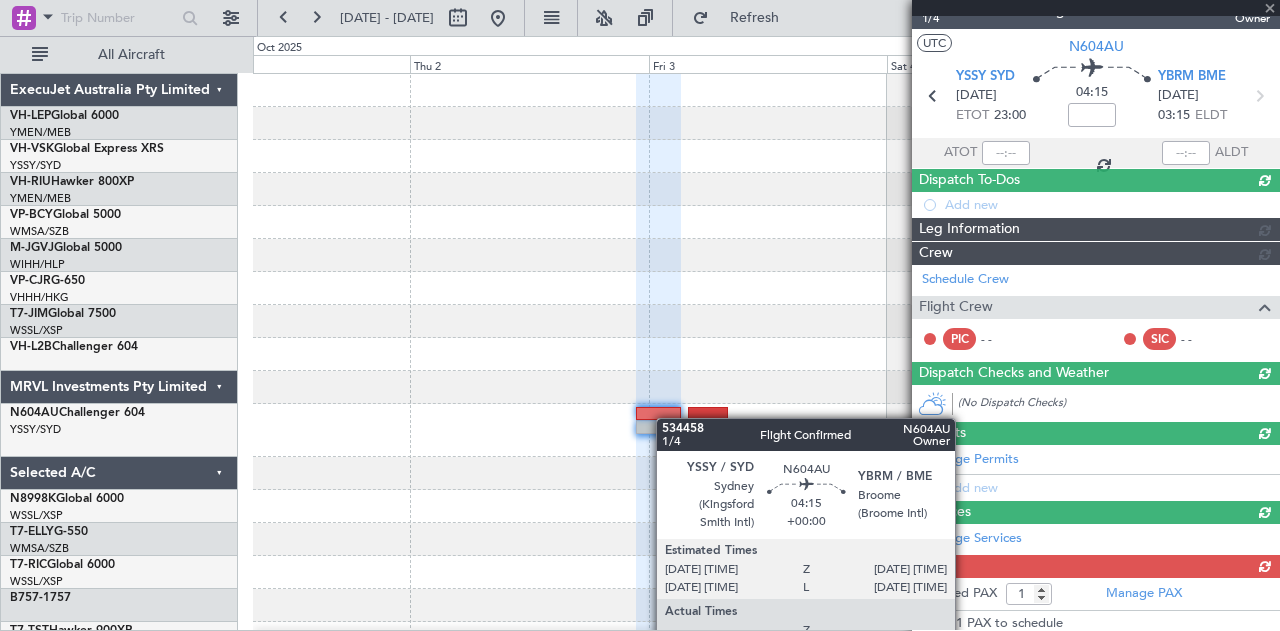 scroll, scrollTop: 248, scrollLeft: 0, axis: vertical 